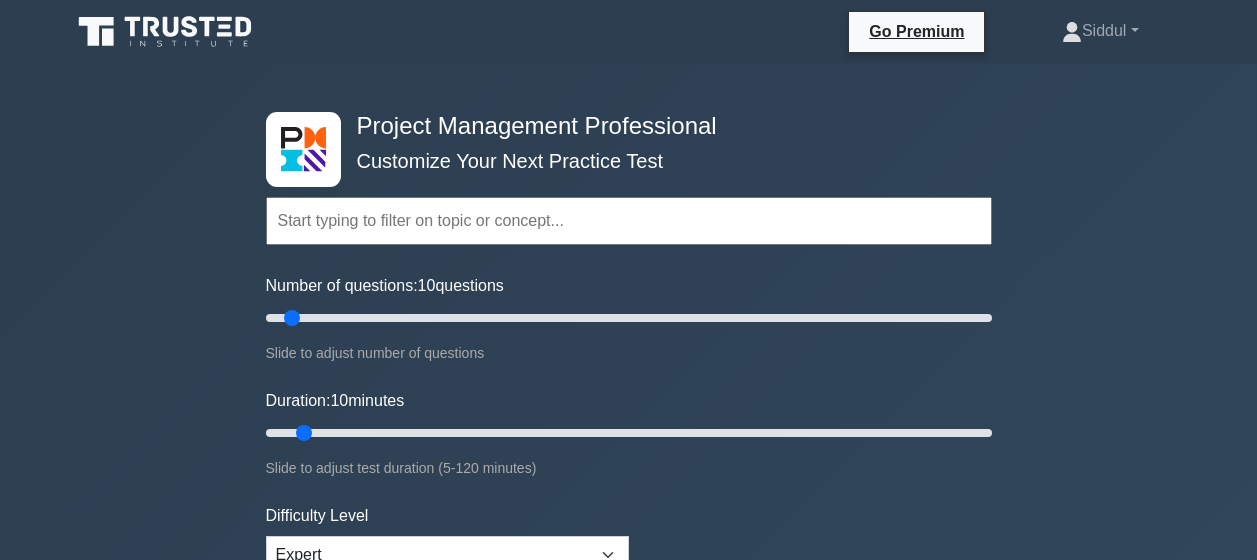 scroll, scrollTop: 466, scrollLeft: 0, axis: vertical 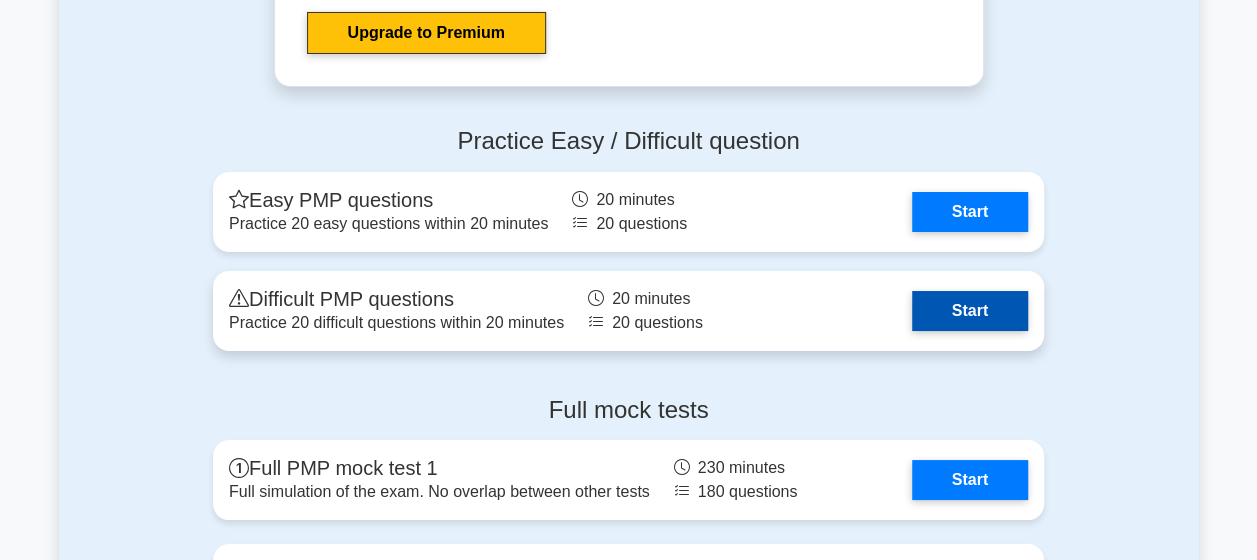 click on "Start" at bounding box center [970, 311] 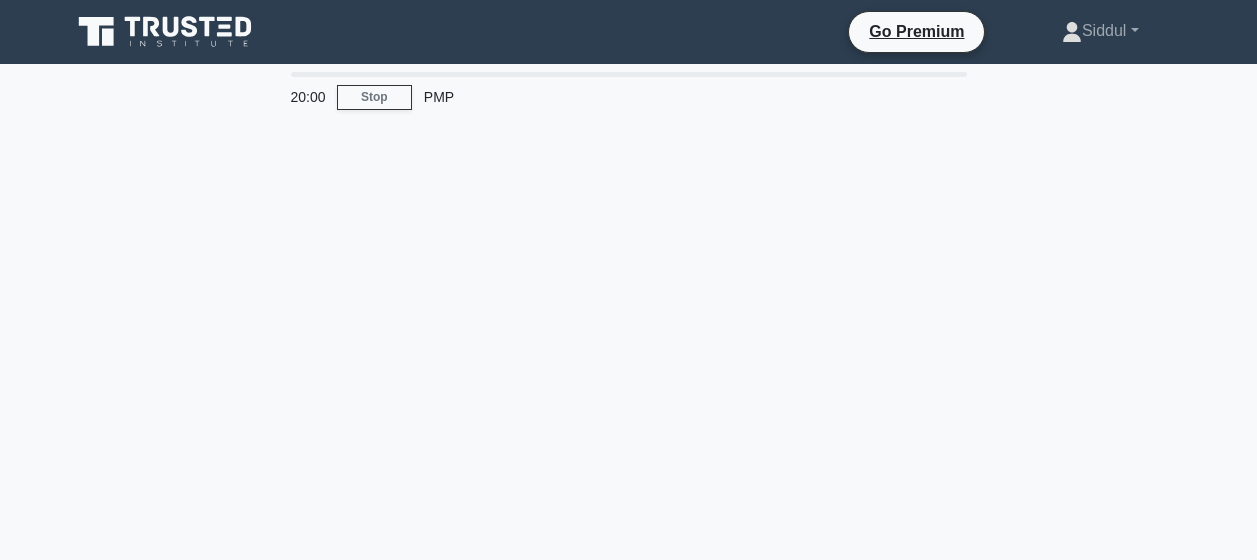 scroll, scrollTop: 0, scrollLeft: 0, axis: both 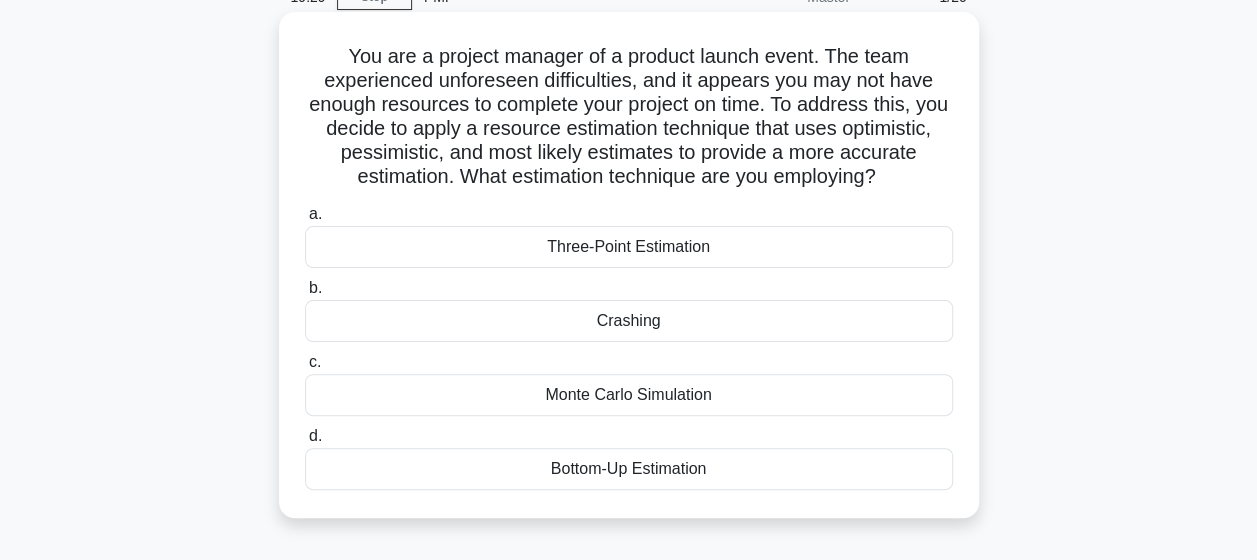click on "Three-Point Estimation" at bounding box center (629, 247) 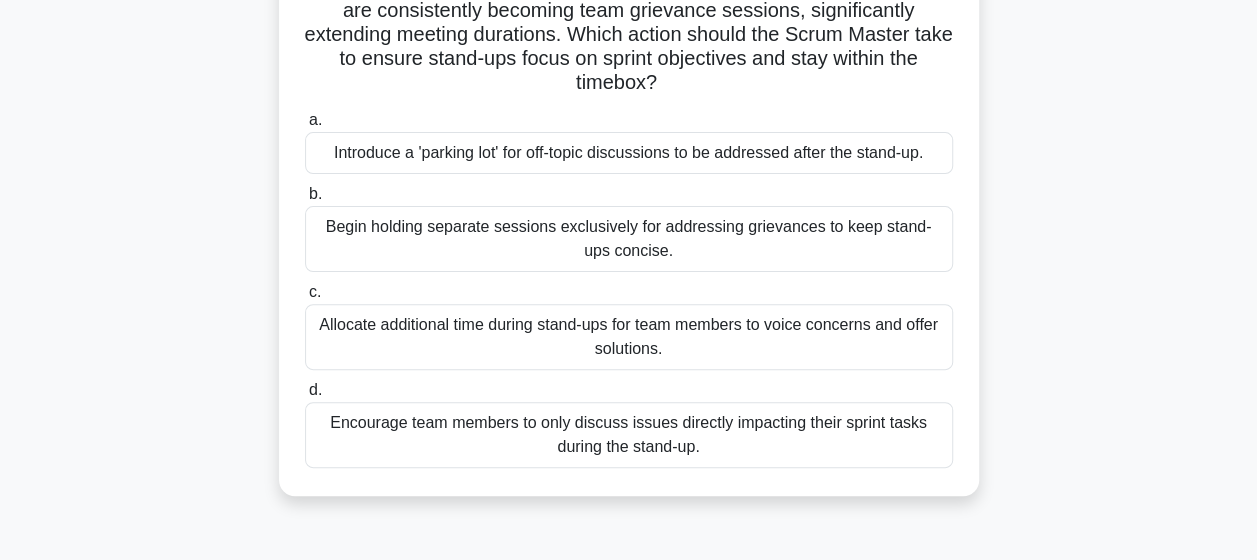 scroll, scrollTop: 200, scrollLeft: 0, axis: vertical 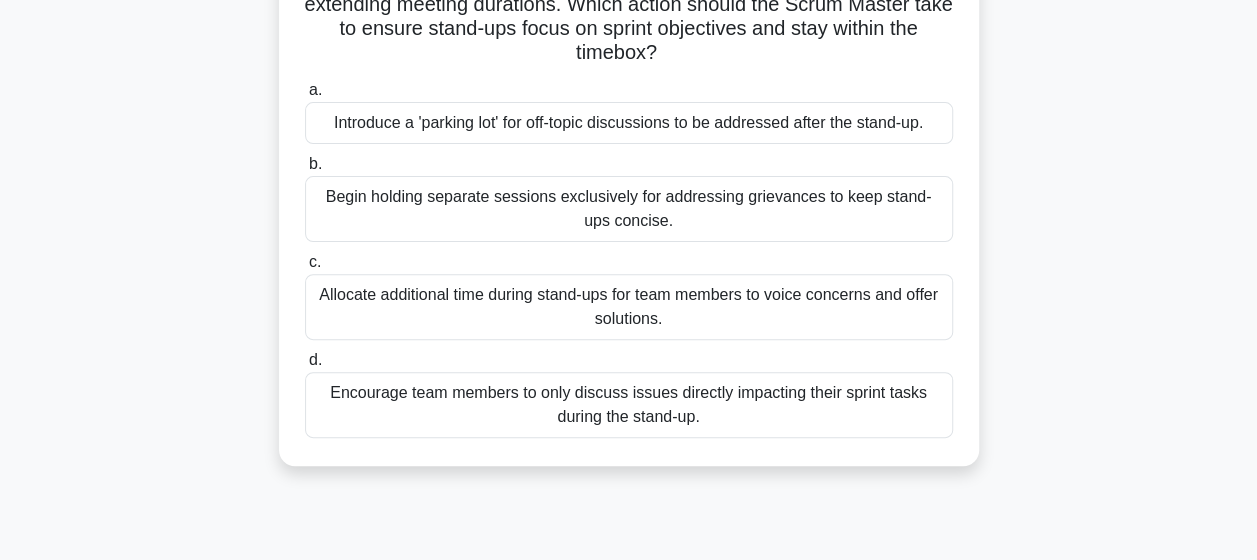 click on "Begin holding separate sessions exclusively for addressing grievances to keep stand-ups concise." at bounding box center [629, 209] 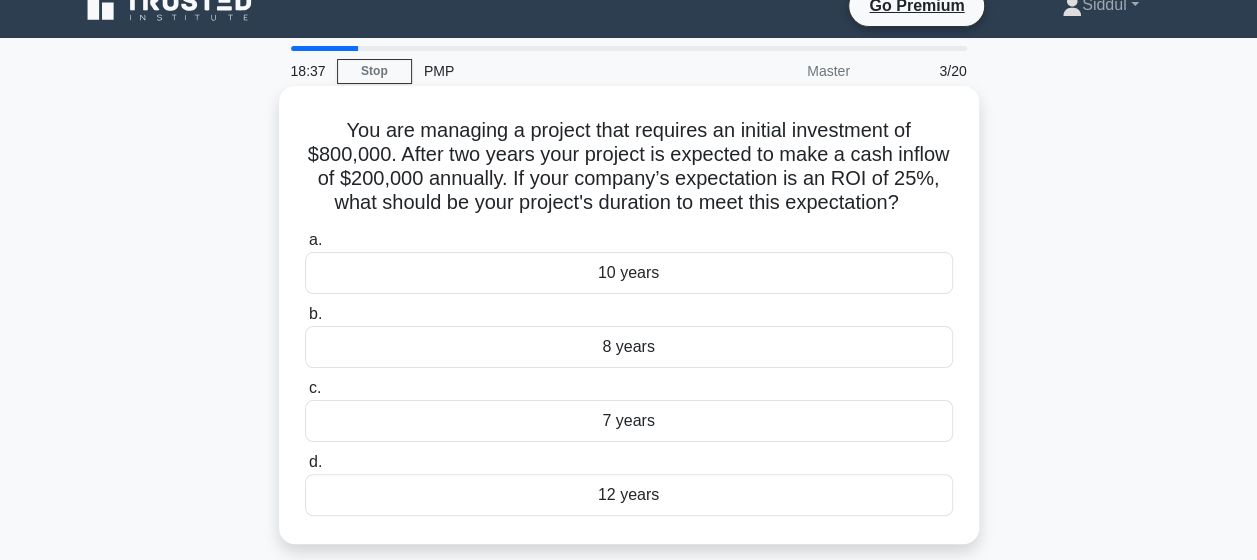 scroll, scrollTop: 0, scrollLeft: 0, axis: both 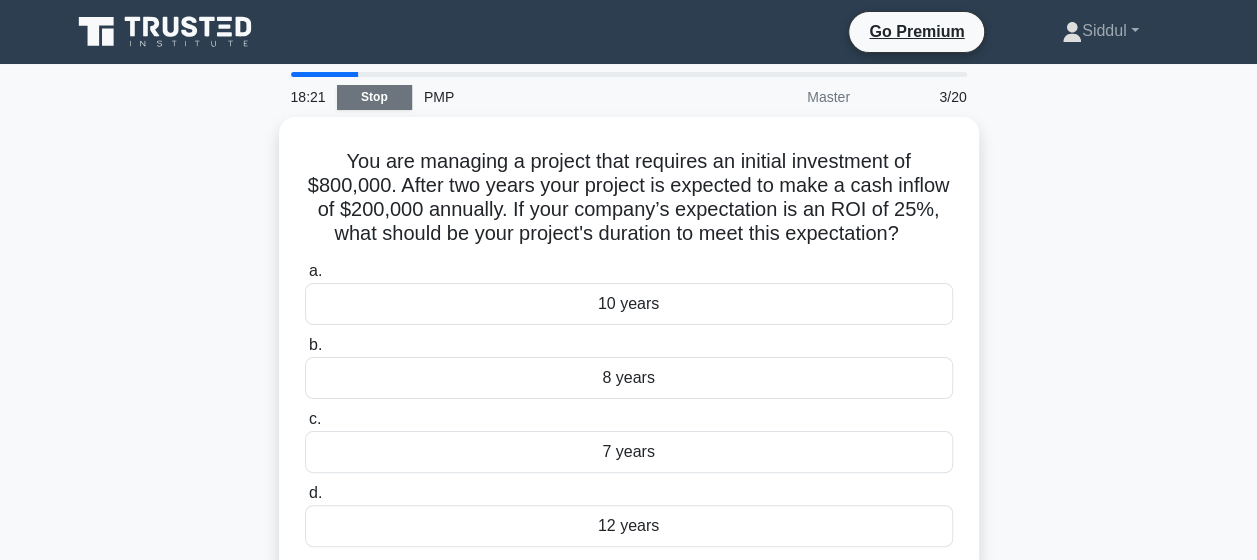 click on "Stop" at bounding box center (374, 97) 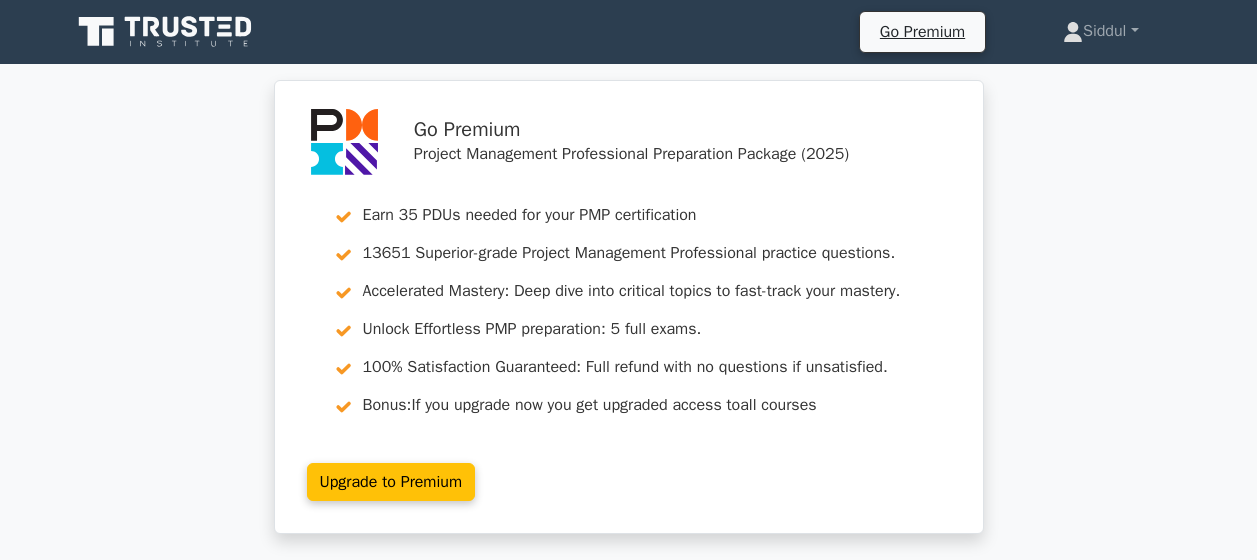 scroll, scrollTop: 0, scrollLeft: 0, axis: both 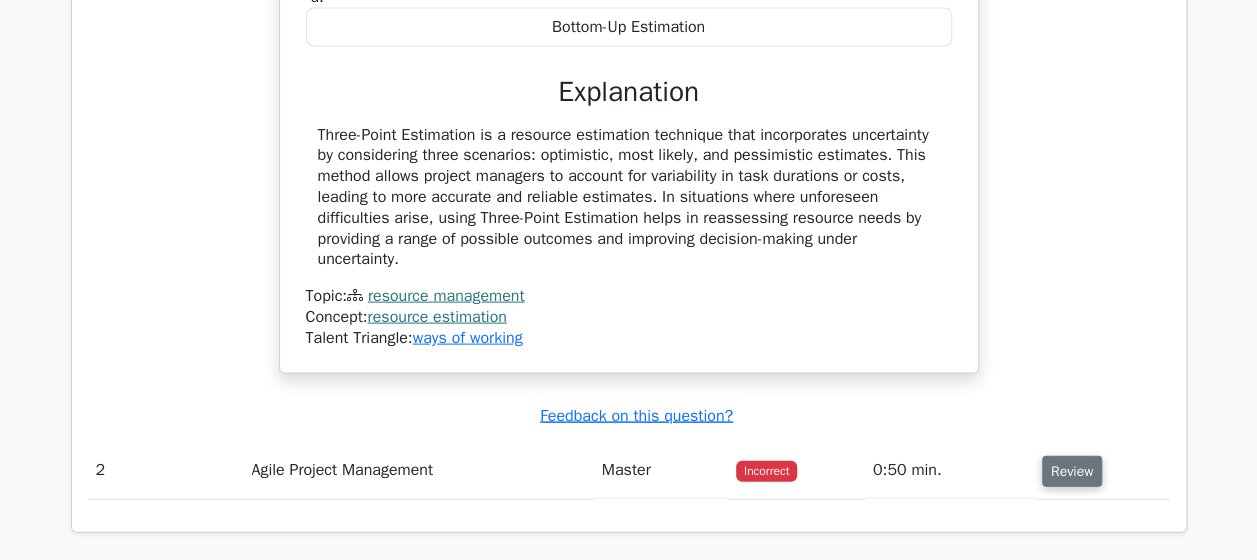 click on "Review" at bounding box center (1072, 471) 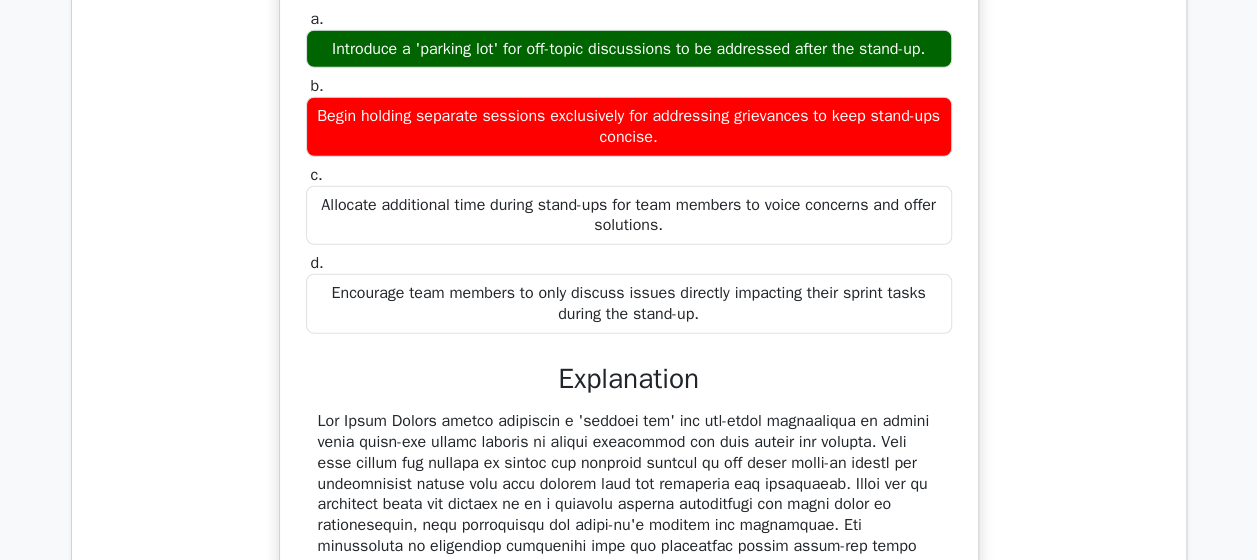 scroll, scrollTop: 2612, scrollLeft: 0, axis: vertical 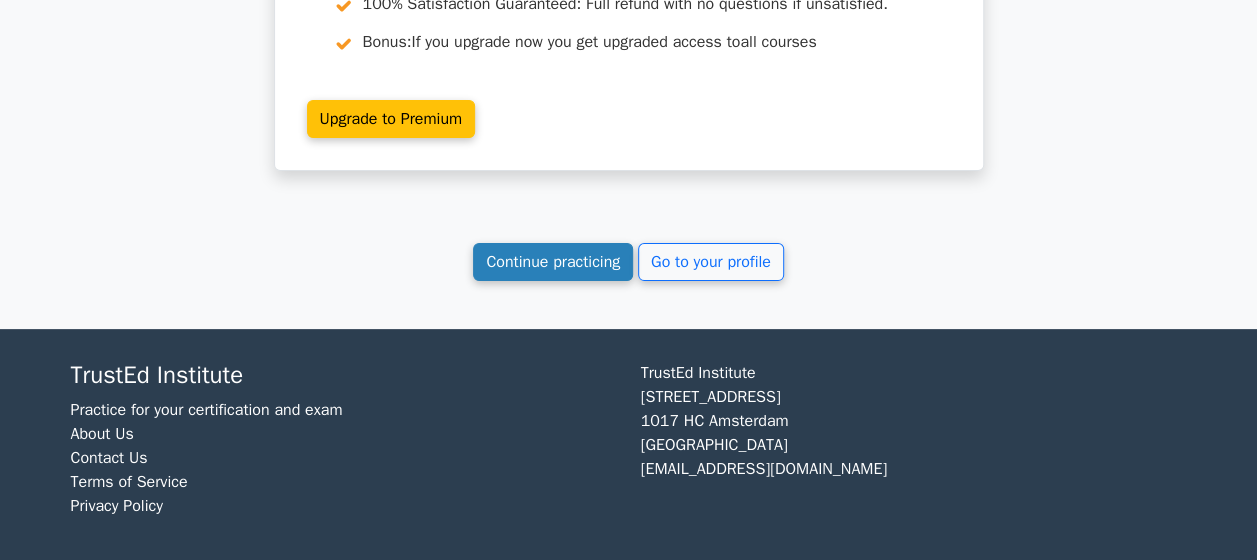 click on "Continue practicing" at bounding box center [553, 262] 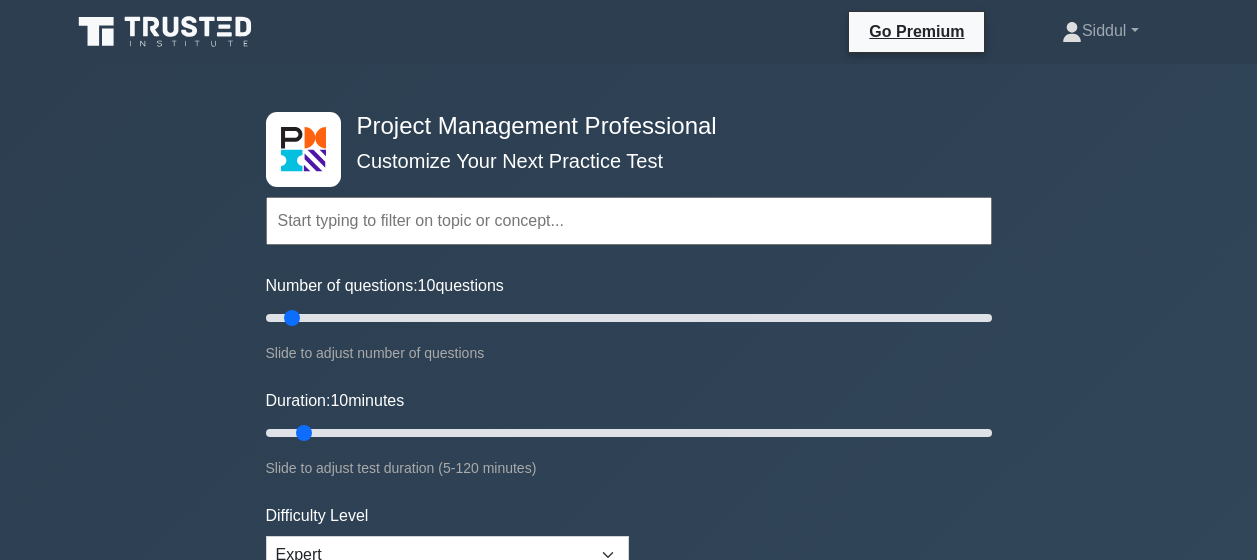 scroll, scrollTop: 0, scrollLeft: 0, axis: both 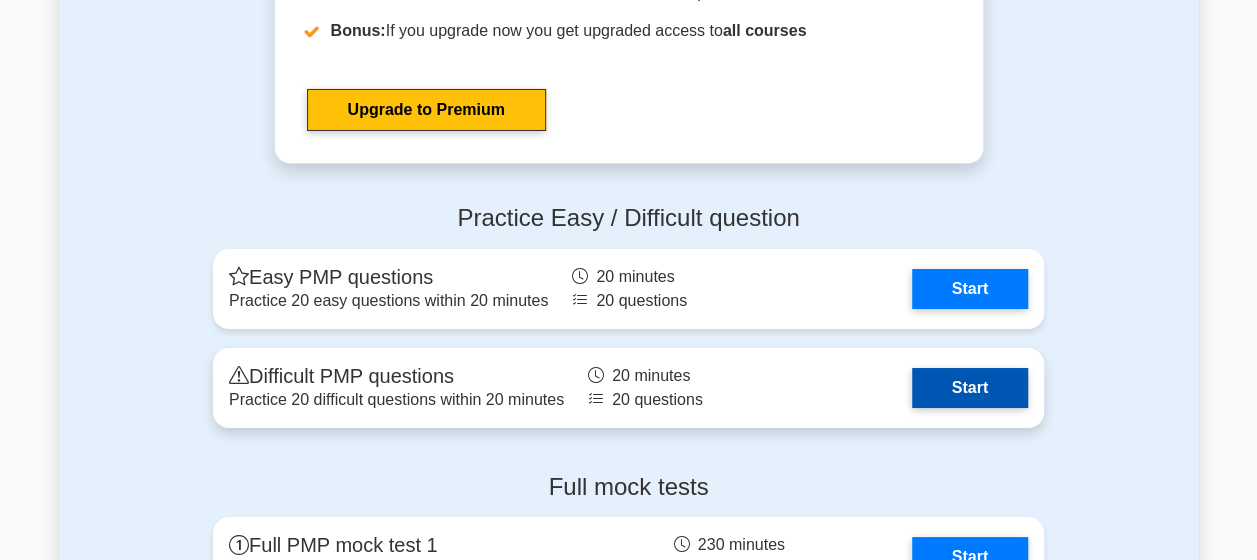 click on "Start" at bounding box center (970, 388) 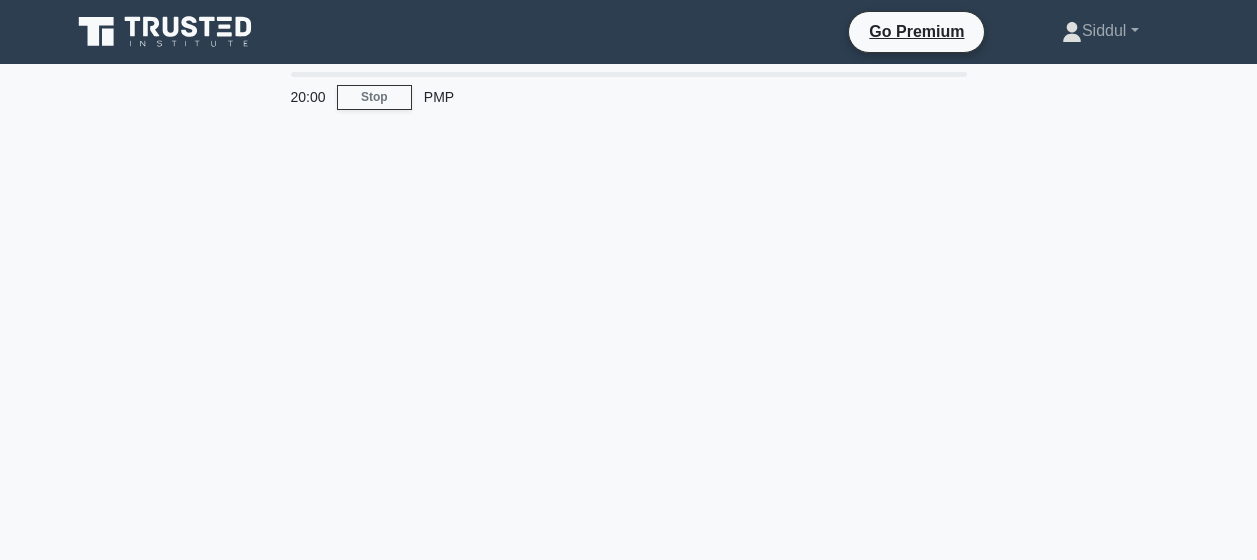 scroll, scrollTop: 0, scrollLeft: 0, axis: both 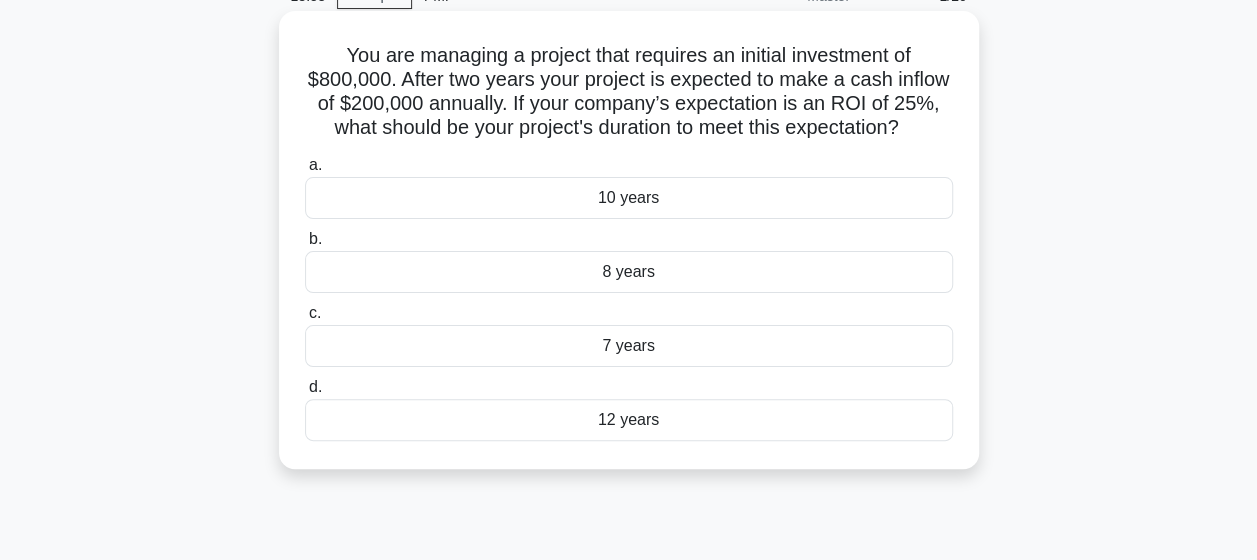 click on "8 years" at bounding box center (629, 272) 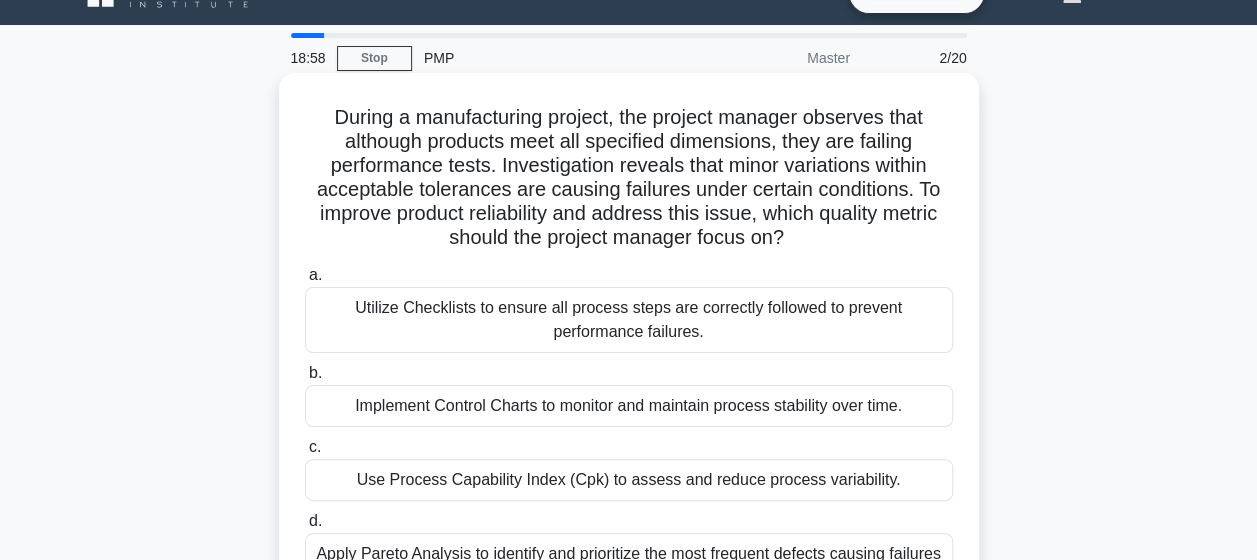 scroll, scrollTop: 0, scrollLeft: 0, axis: both 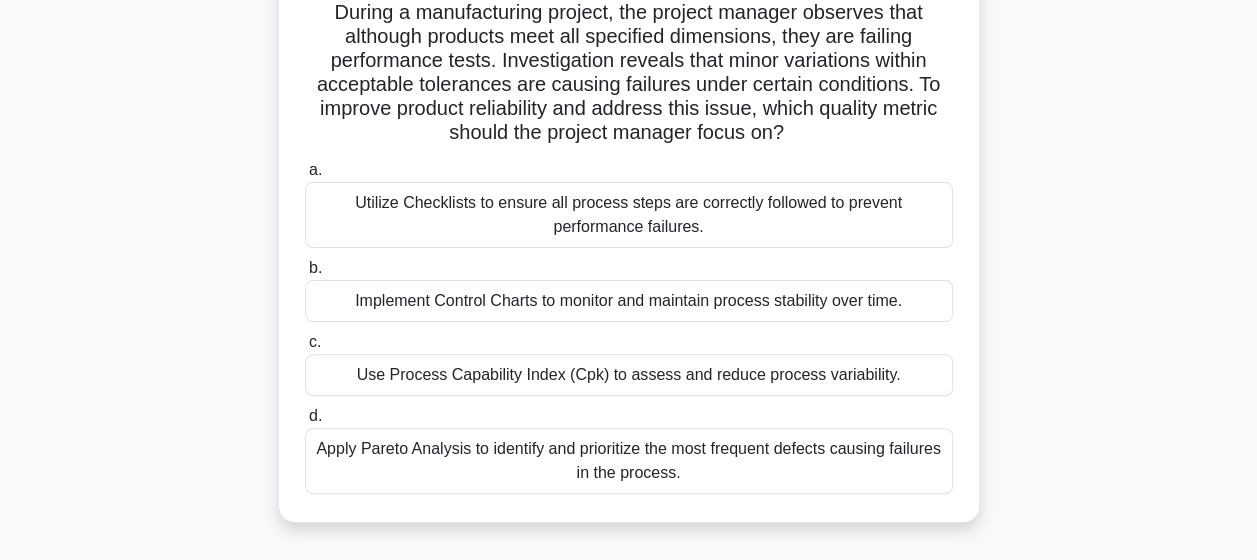 click on "Apply Pareto Analysis to identify and prioritize the most frequent defects causing failures in the process." at bounding box center [629, 461] 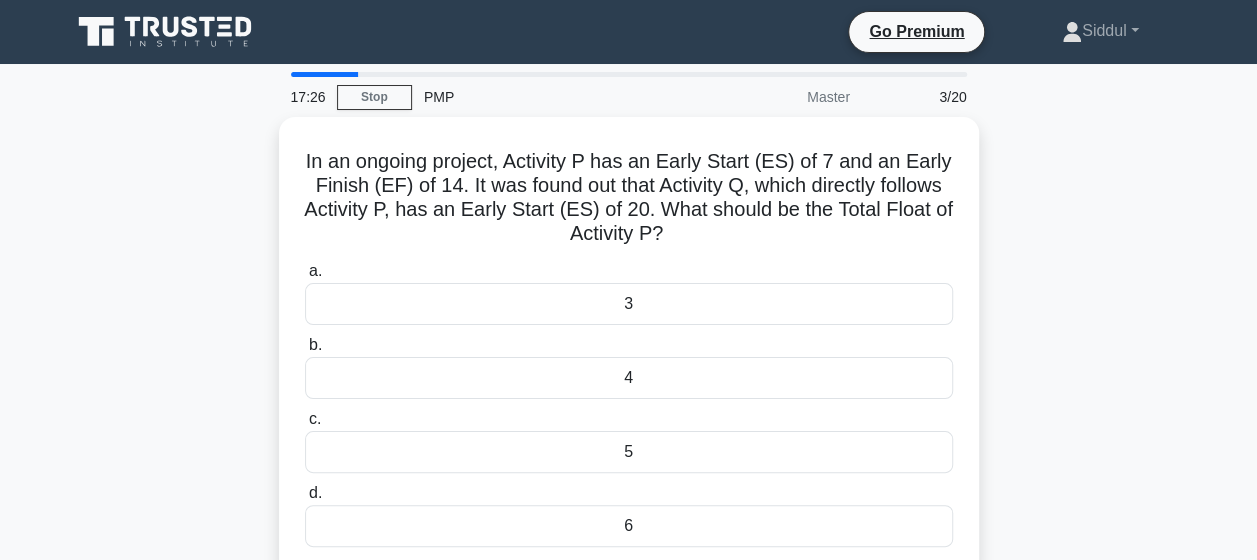scroll, scrollTop: 0, scrollLeft: 0, axis: both 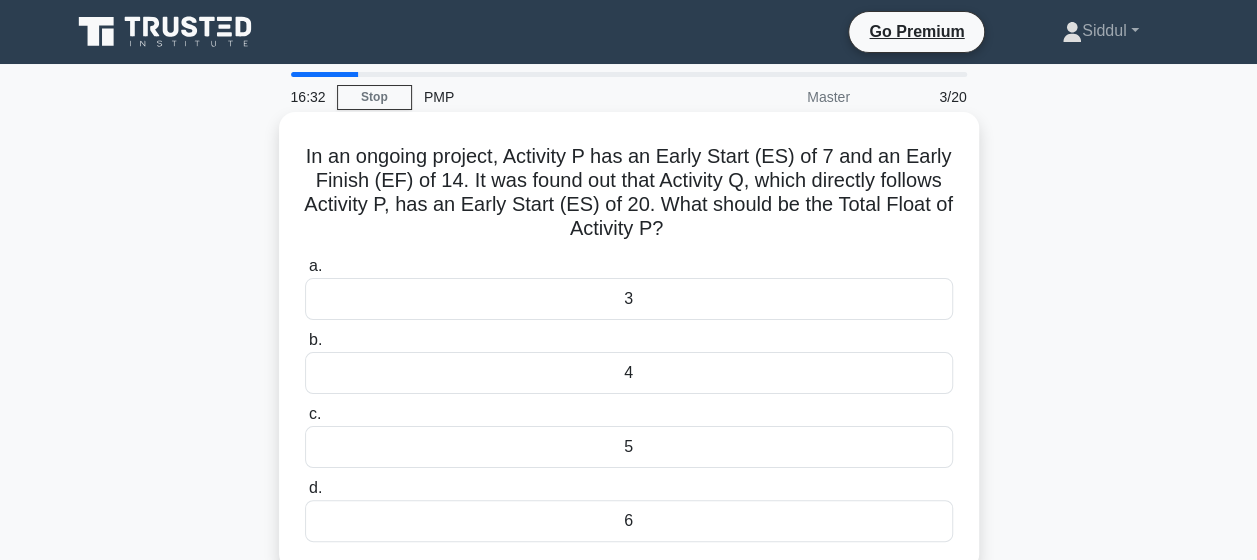 click on "6" at bounding box center (629, 521) 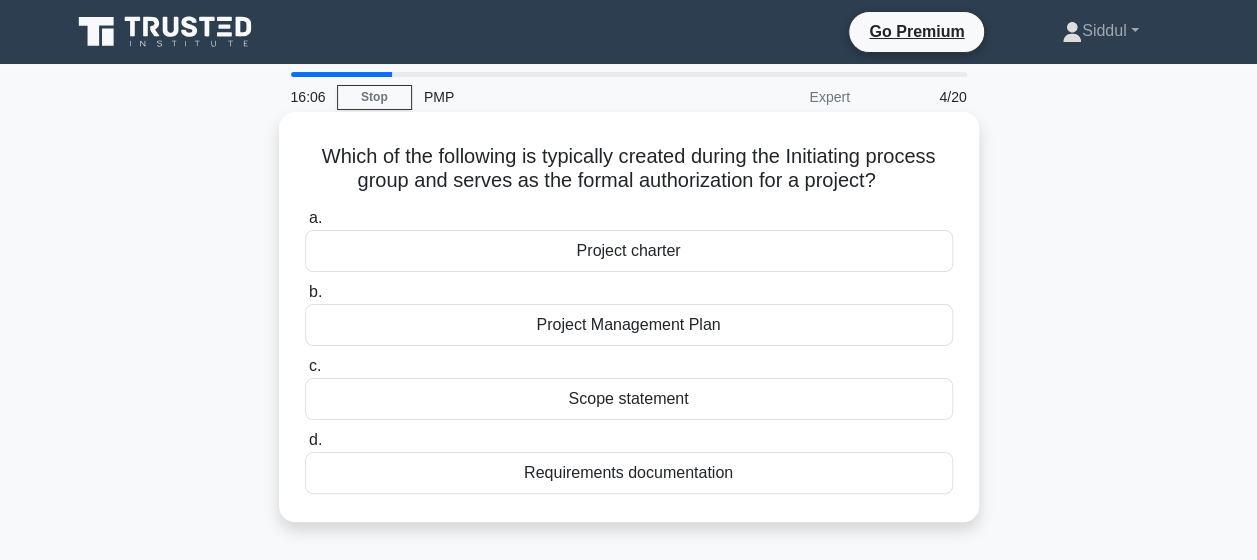 click on "Project charter" at bounding box center (629, 251) 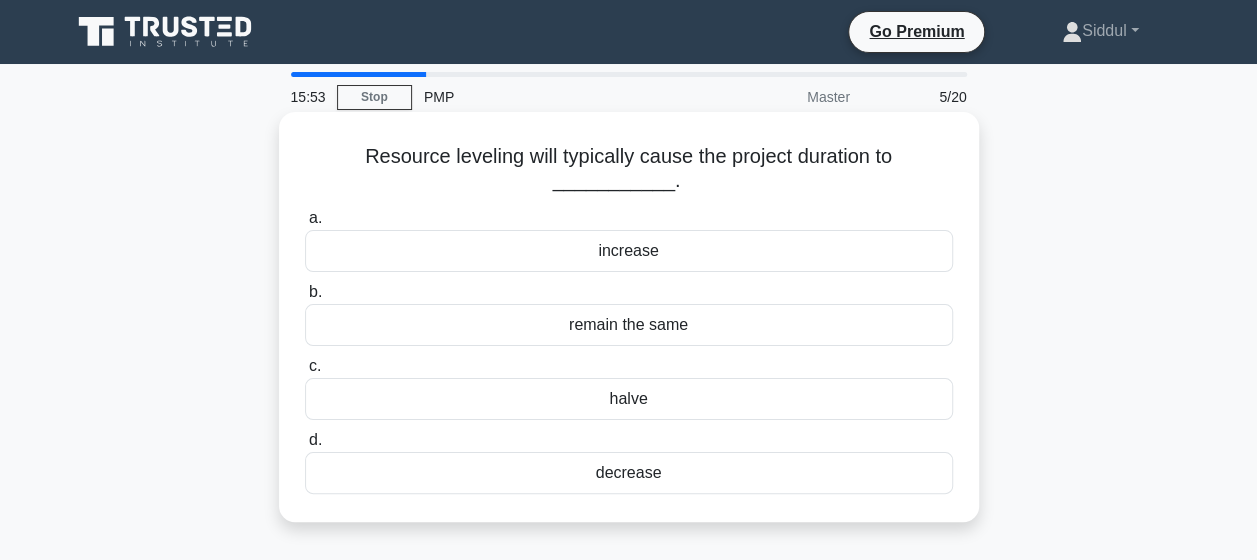 click on "increase" at bounding box center [629, 251] 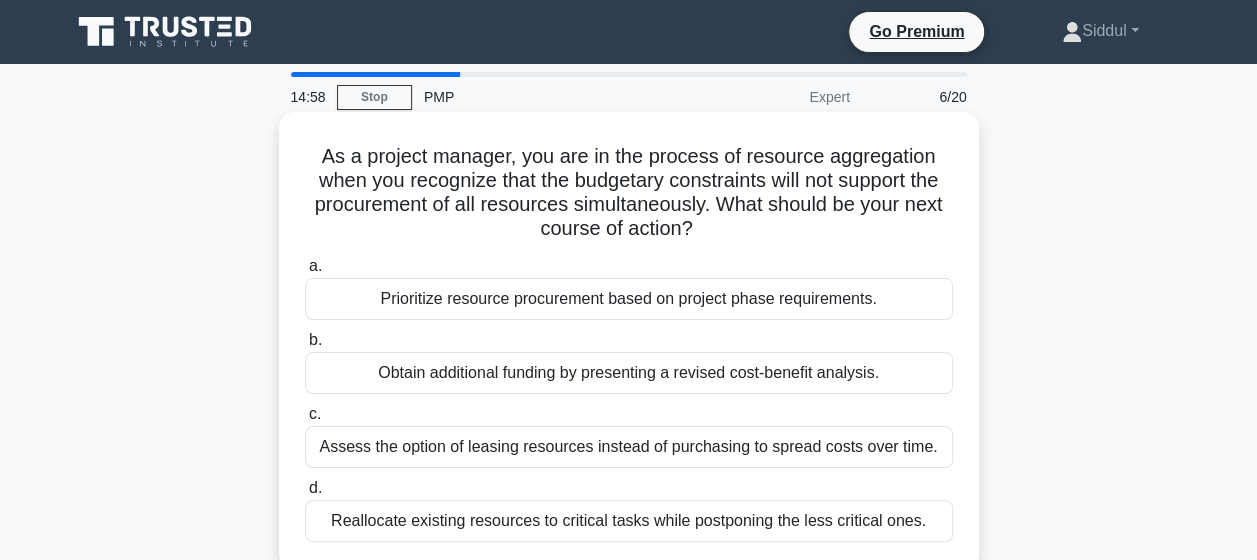click on "Prioritize resource procurement based on project phase requirements." at bounding box center [629, 299] 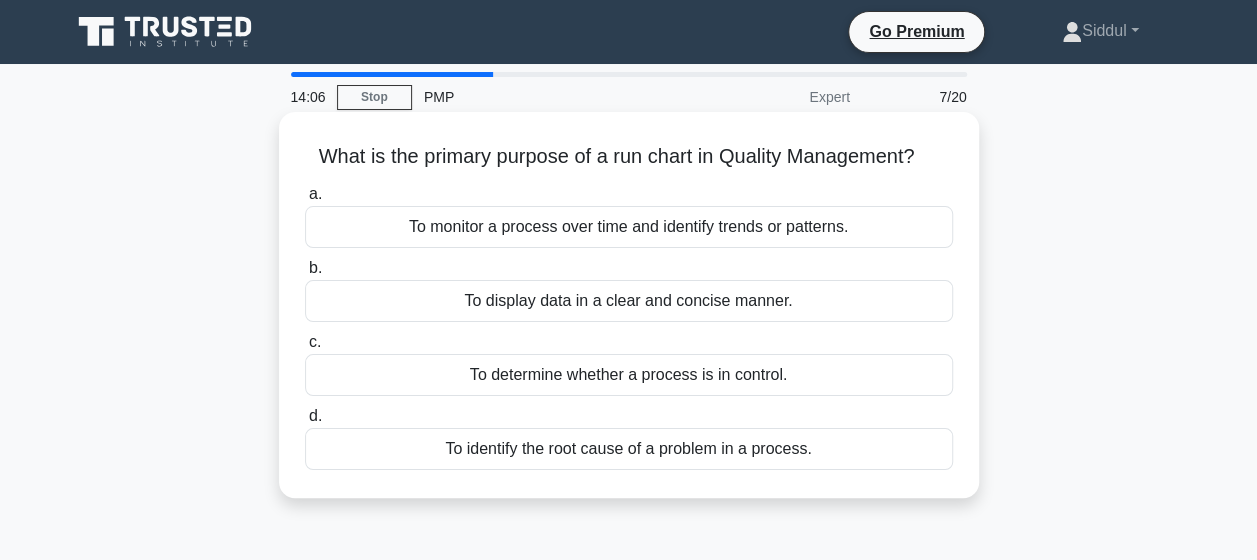 click on "To monitor a process over time and identify trends or patterns." at bounding box center (629, 227) 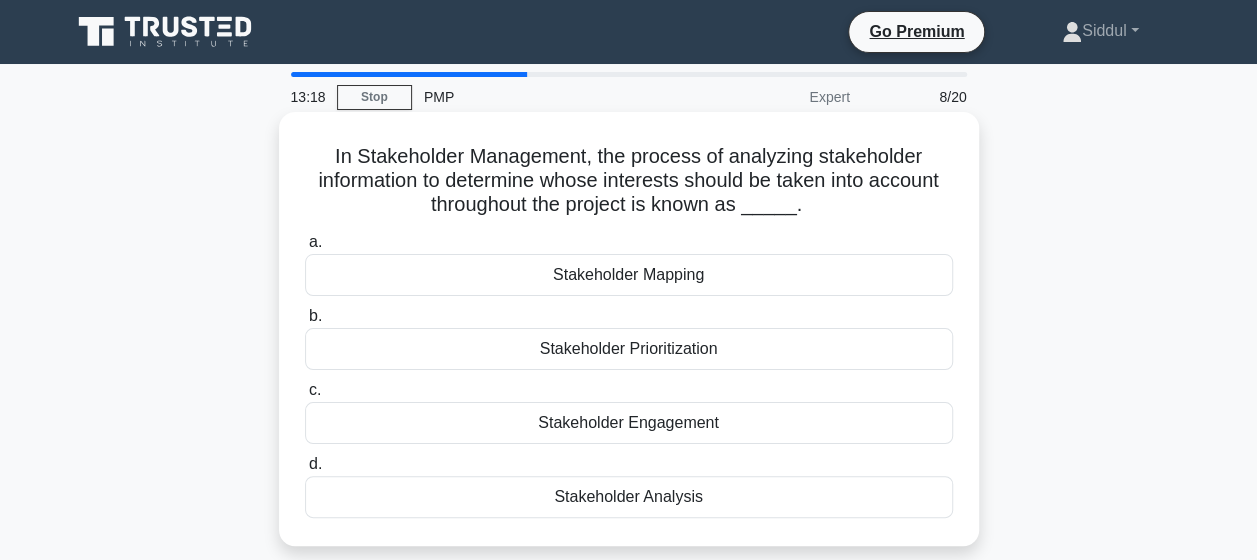 click on "Stakeholder Analysis" at bounding box center [629, 497] 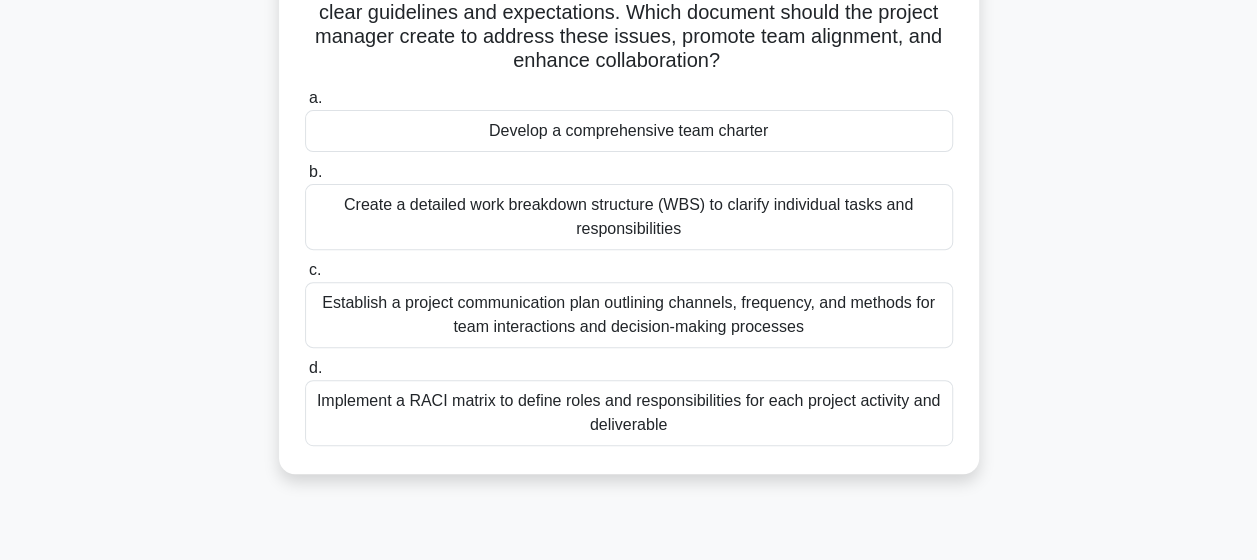 scroll, scrollTop: 244, scrollLeft: 0, axis: vertical 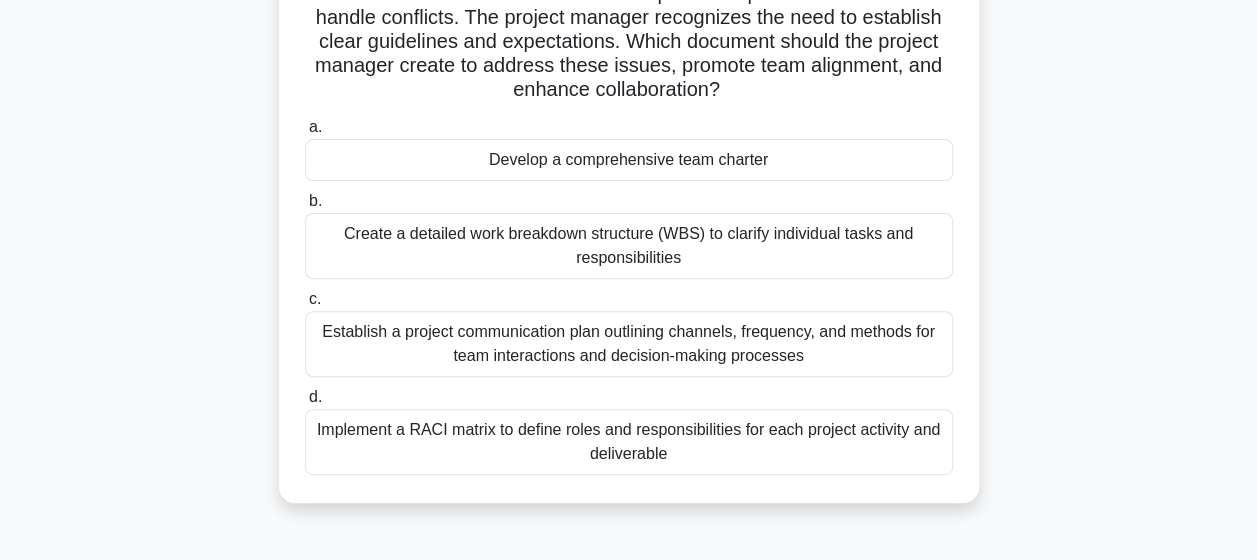 drag, startPoint x: 1254, startPoint y: 298, endPoint x: 1263, endPoint y: 267, distance: 32.280025 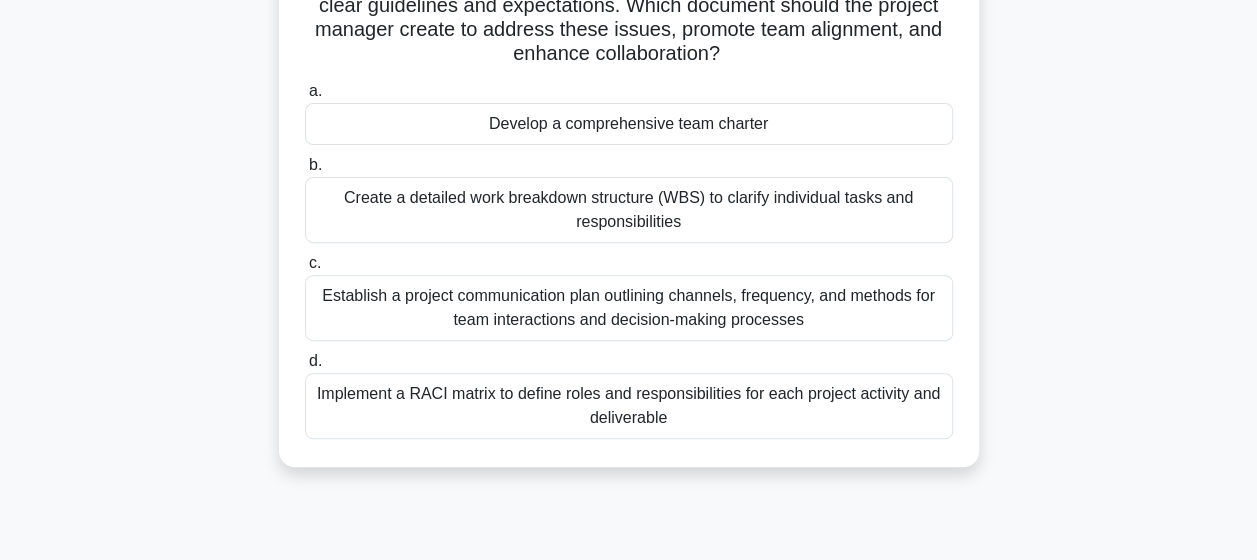 scroll, scrollTop: 256, scrollLeft: 0, axis: vertical 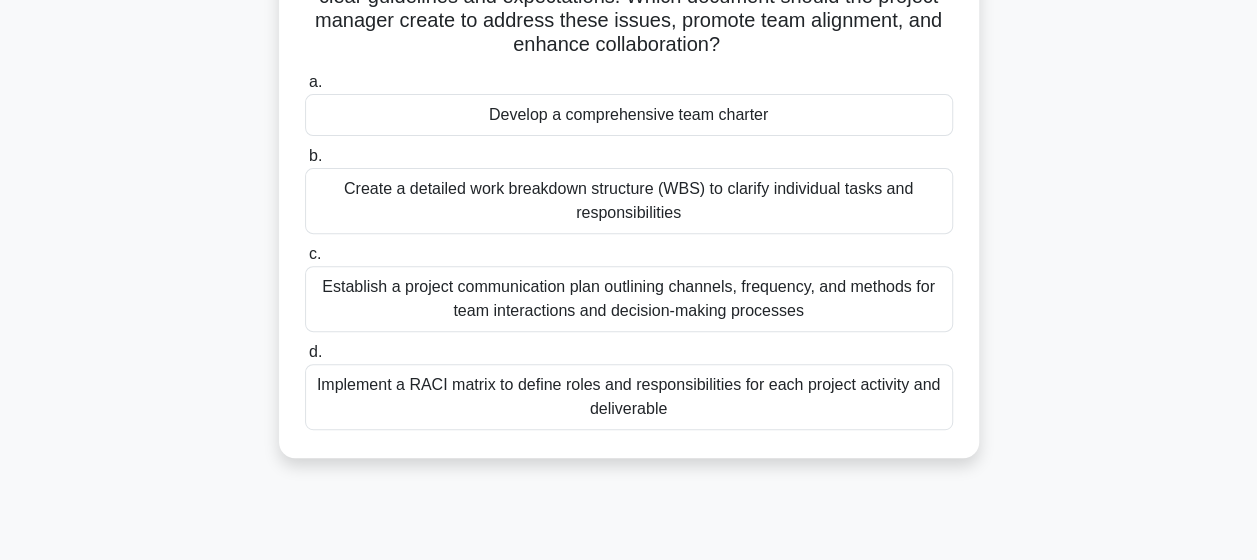 click on "Create a detailed work breakdown structure (WBS) to clarify individual tasks and responsibilities" at bounding box center (629, 201) 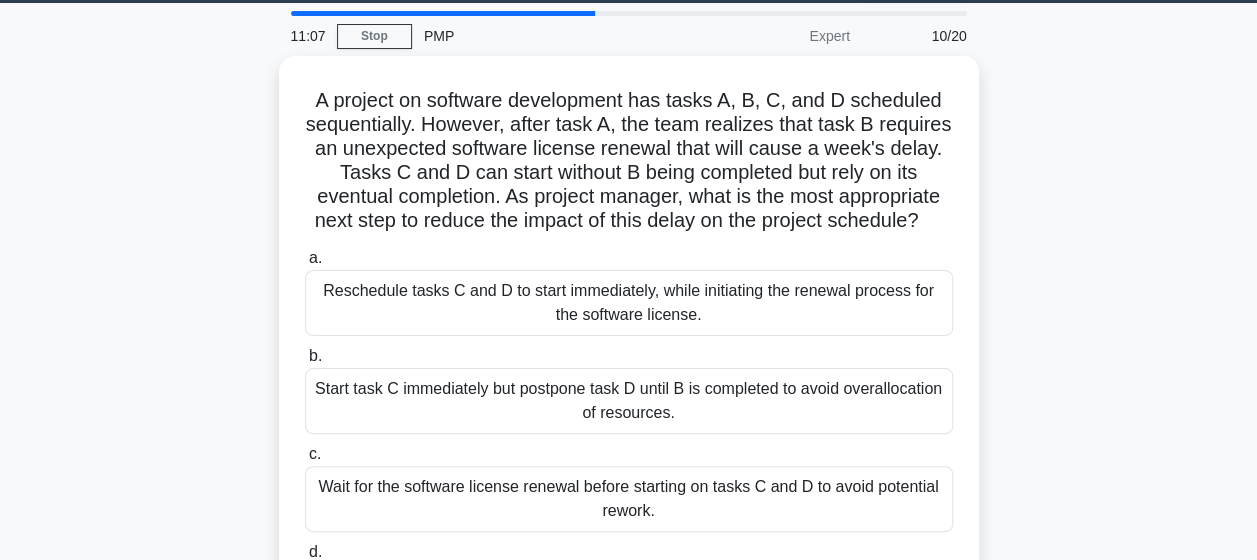 scroll, scrollTop: 0, scrollLeft: 0, axis: both 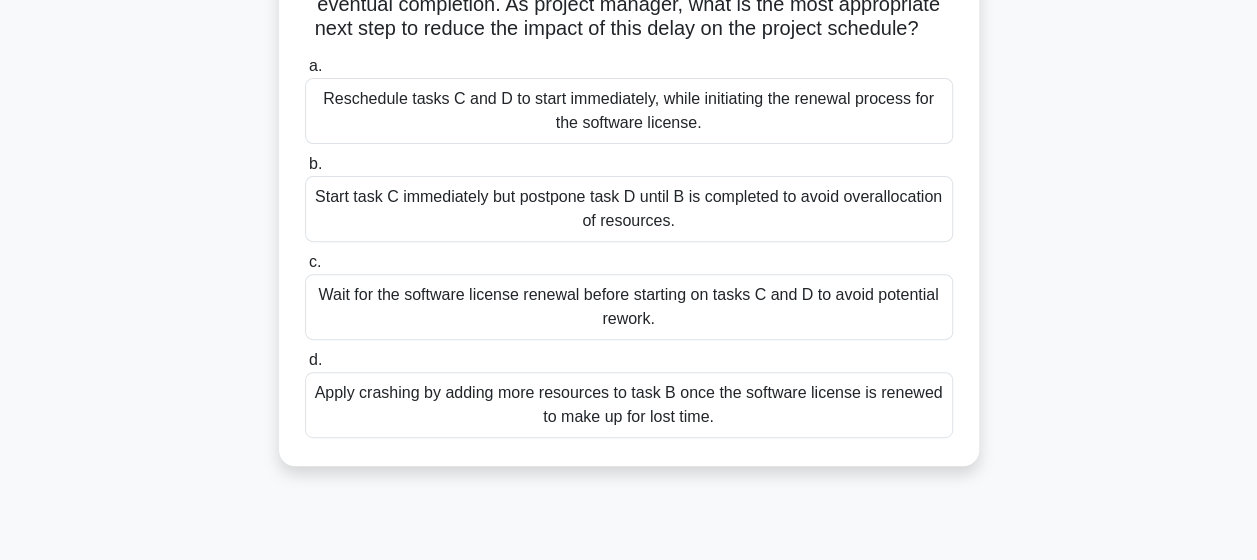 click on "Start task C immediately but postpone task D until B is completed to avoid overallocation of resources." at bounding box center [629, 209] 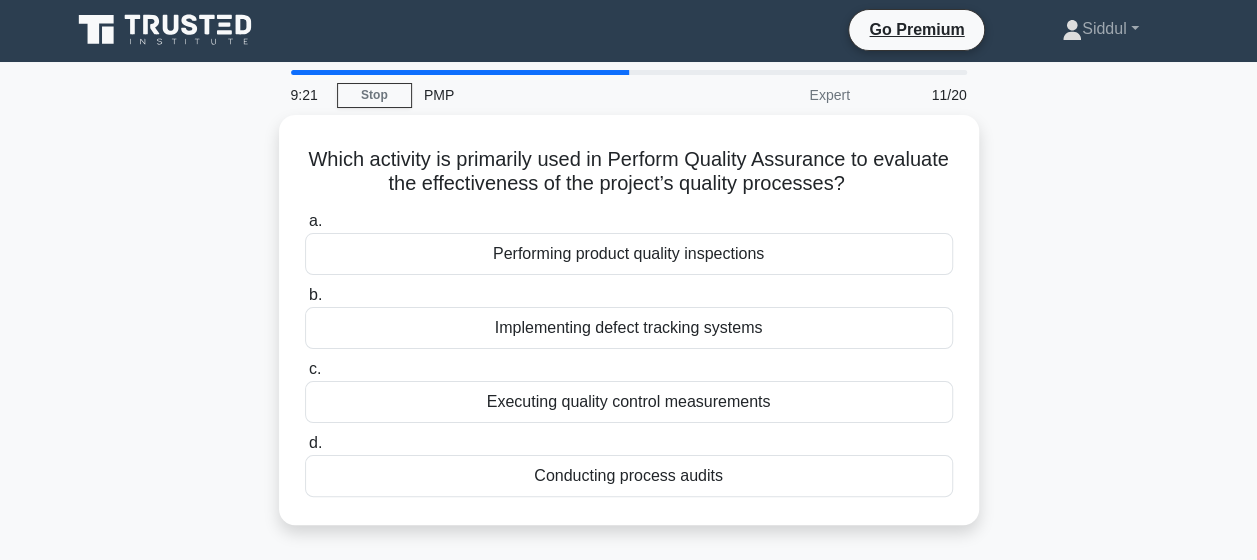 scroll, scrollTop: 0, scrollLeft: 0, axis: both 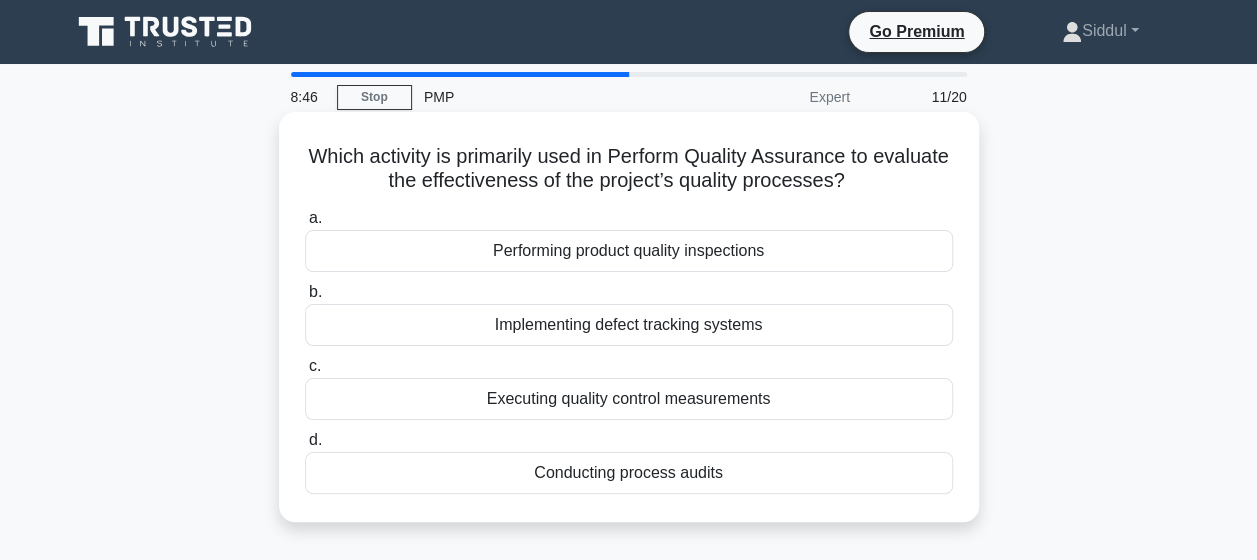 click on "Conducting process audits" at bounding box center (629, 473) 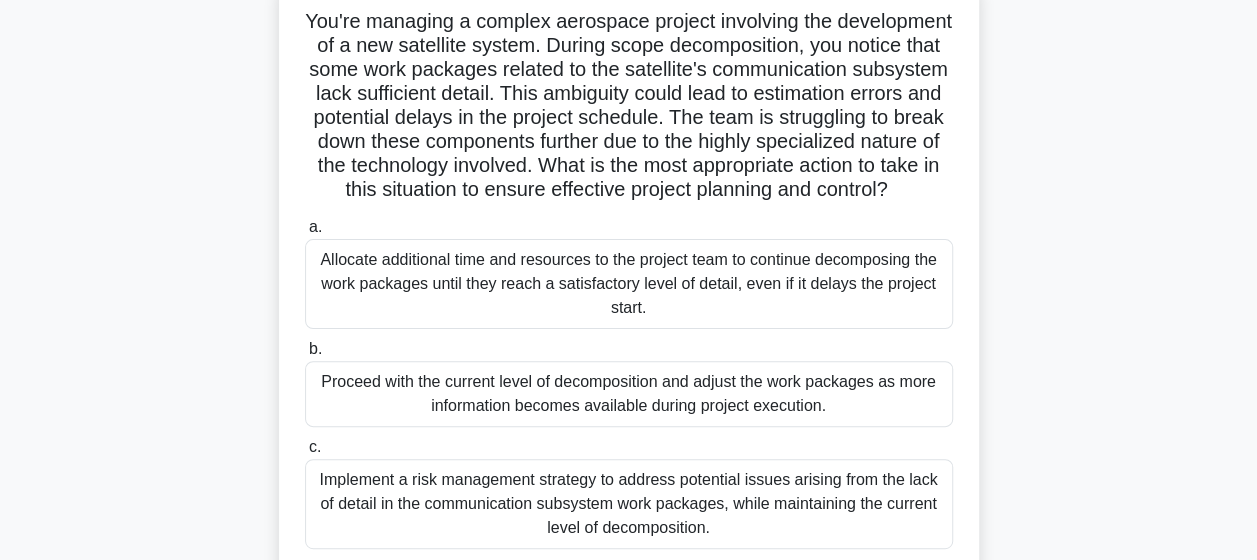 scroll, scrollTop: 138, scrollLeft: 0, axis: vertical 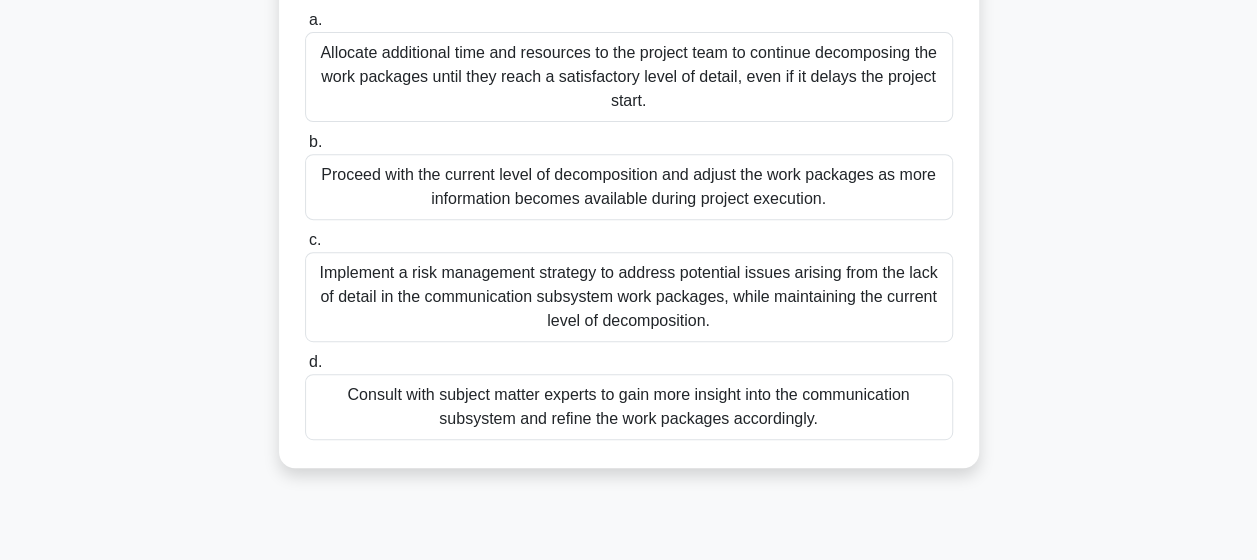 click on "Proceed with the current level of decomposition and adjust the work packages as more information becomes available during project execution." at bounding box center (629, 187) 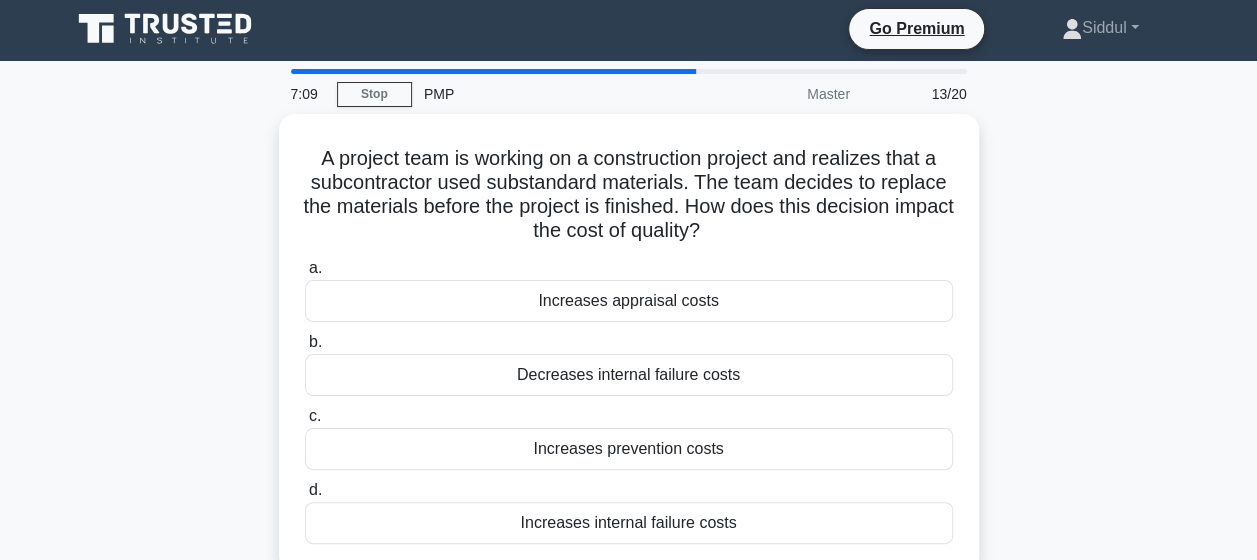 scroll, scrollTop: 0, scrollLeft: 0, axis: both 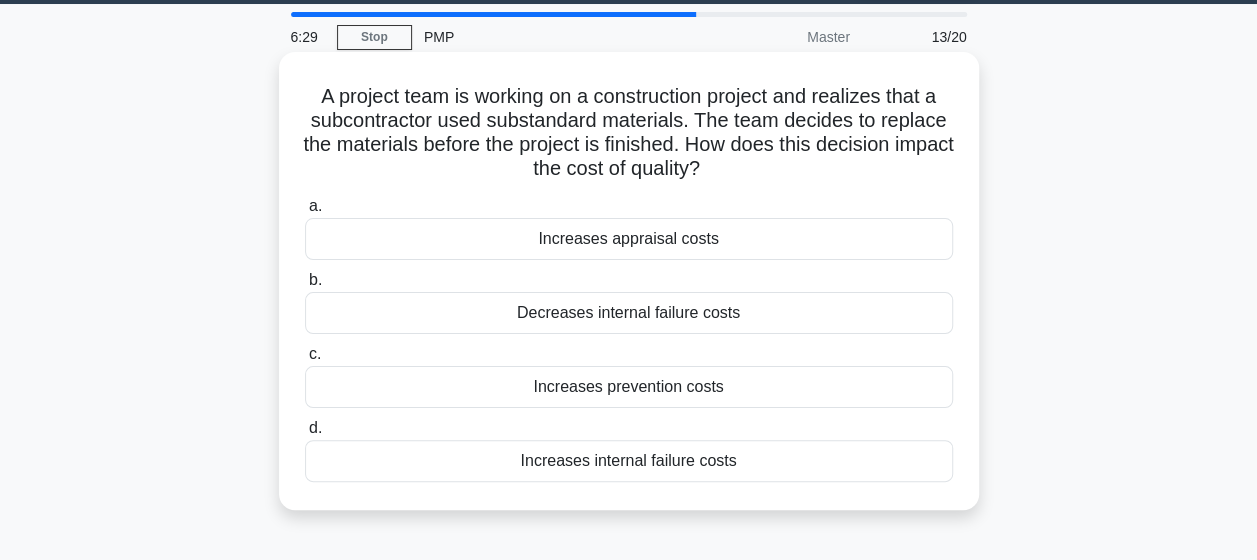 click on "Increases prevention costs" at bounding box center [629, 387] 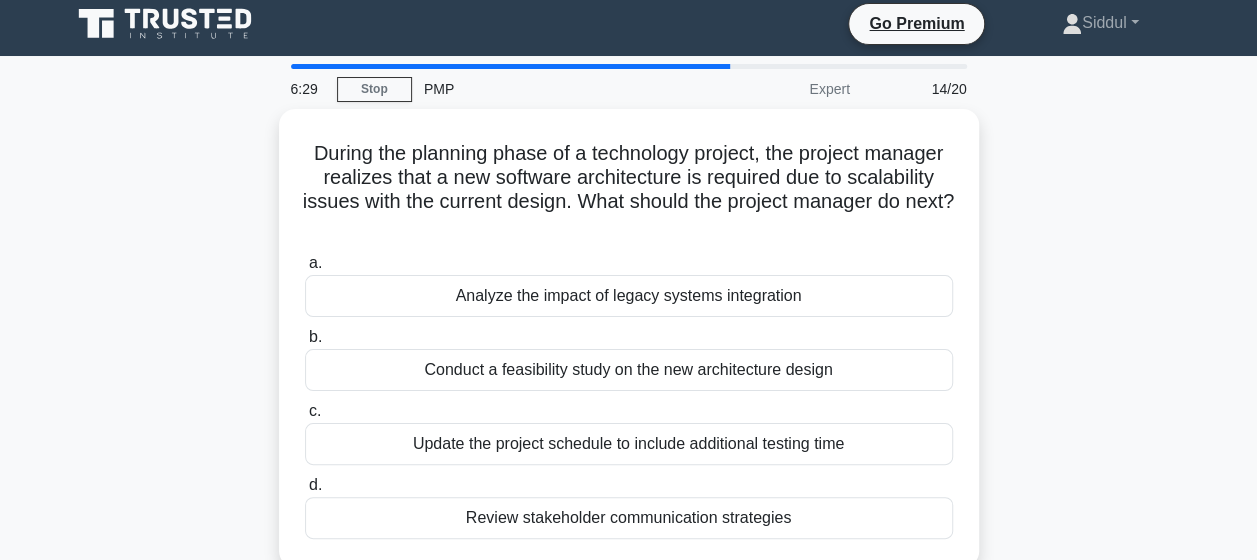 scroll, scrollTop: 0, scrollLeft: 0, axis: both 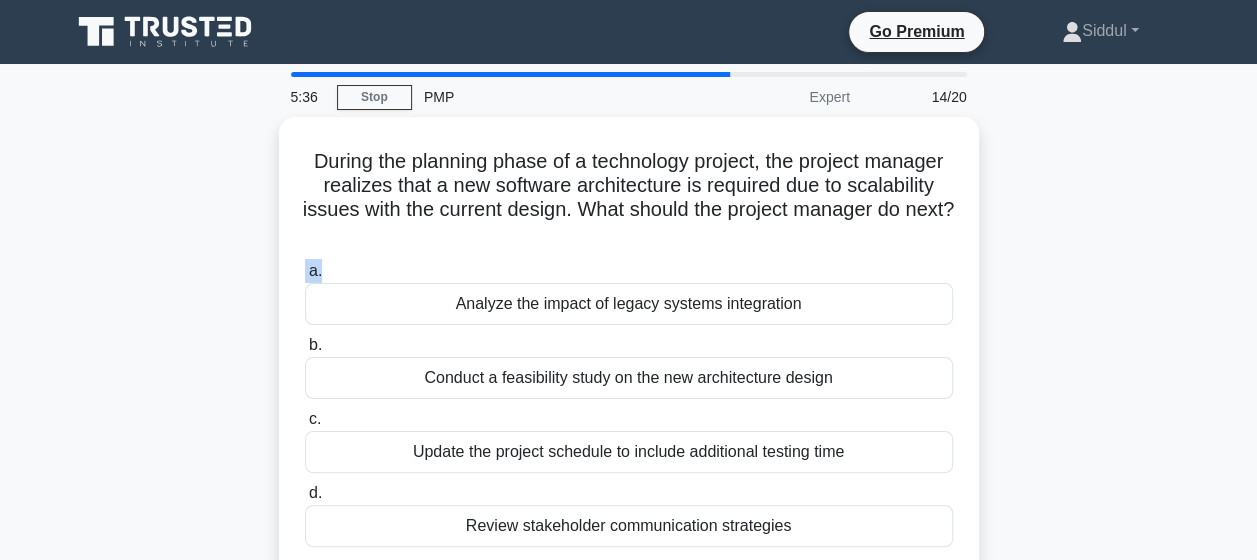 drag, startPoint x: 1252, startPoint y: 223, endPoint x: 1250, endPoint y: 268, distance: 45.044422 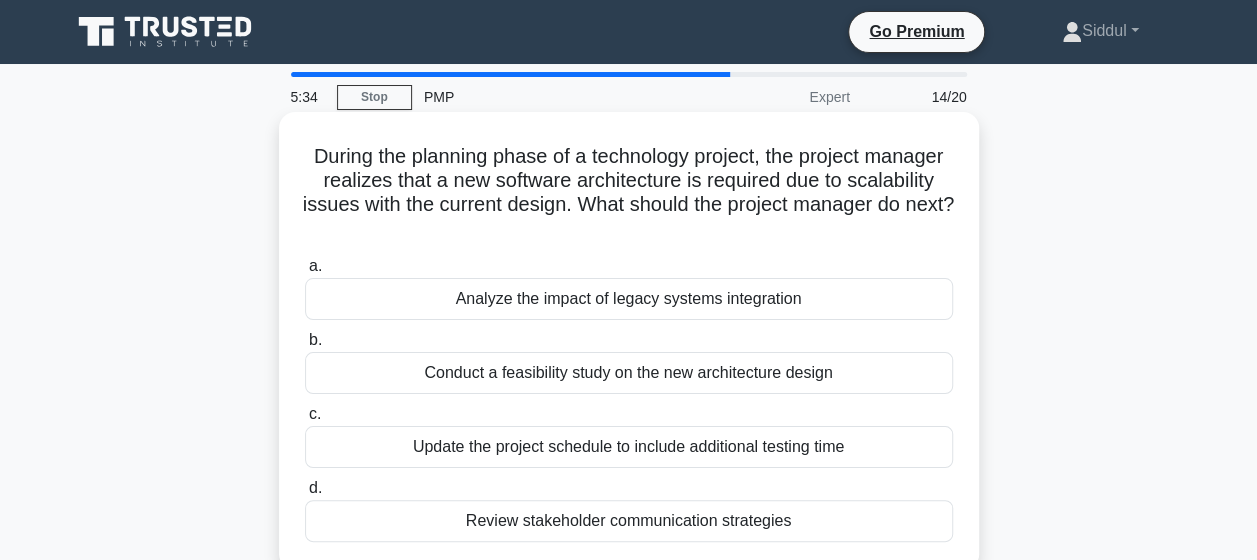 click on "Conduct a feasibility study on the new architecture design" at bounding box center [629, 373] 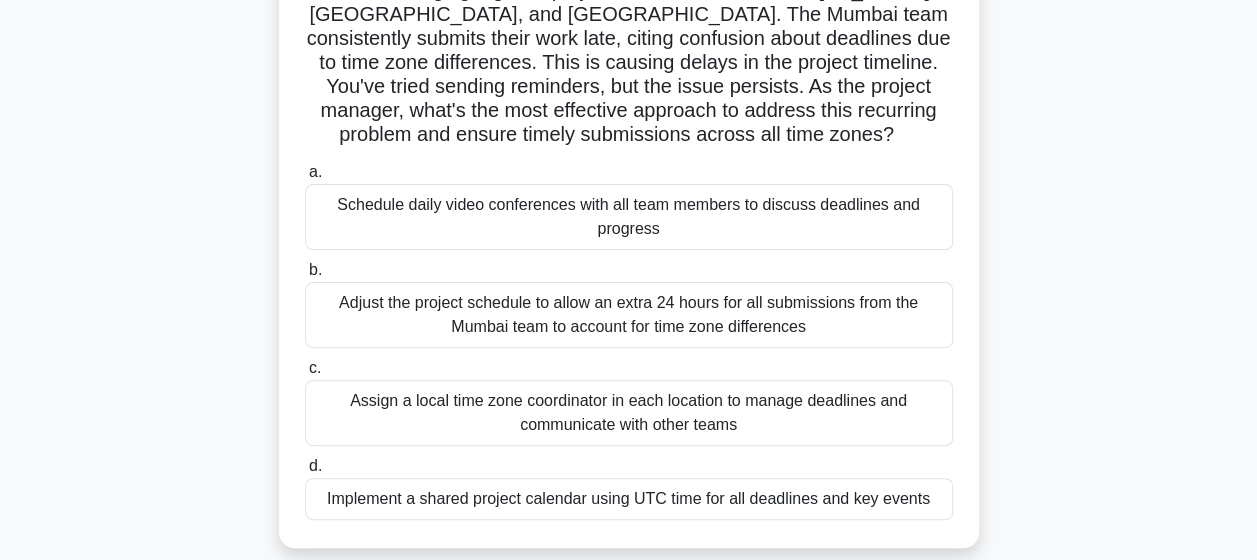 scroll, scrollTop: 158, scrollLeft: 0, axis: vertical 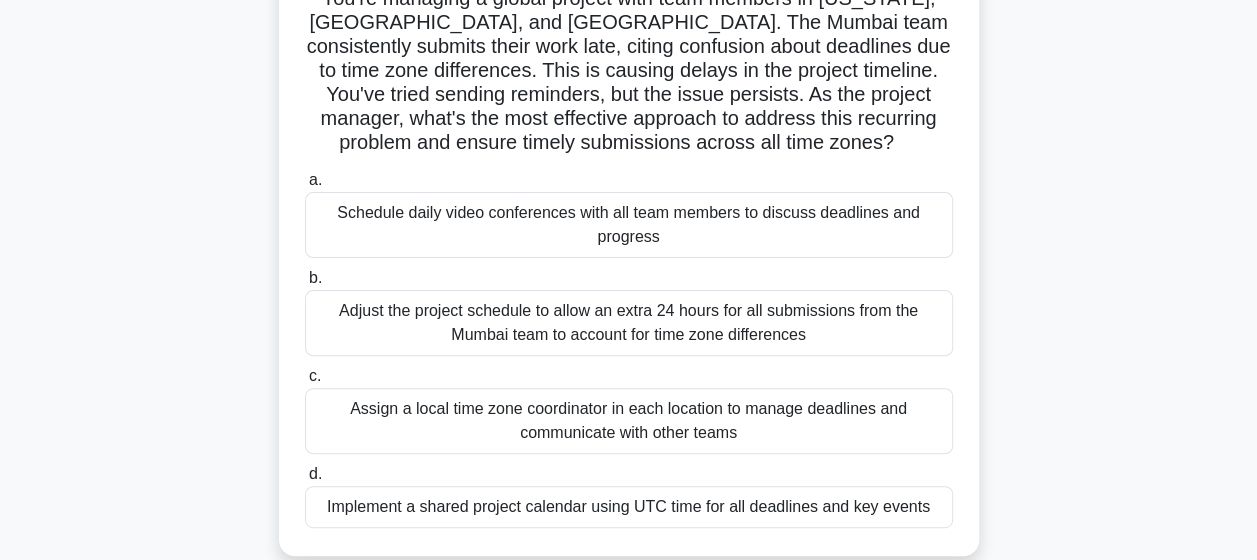 click on "Implement a shared project calendar using UTC time for all deadlines and key events" at bounding box center [629, 507] 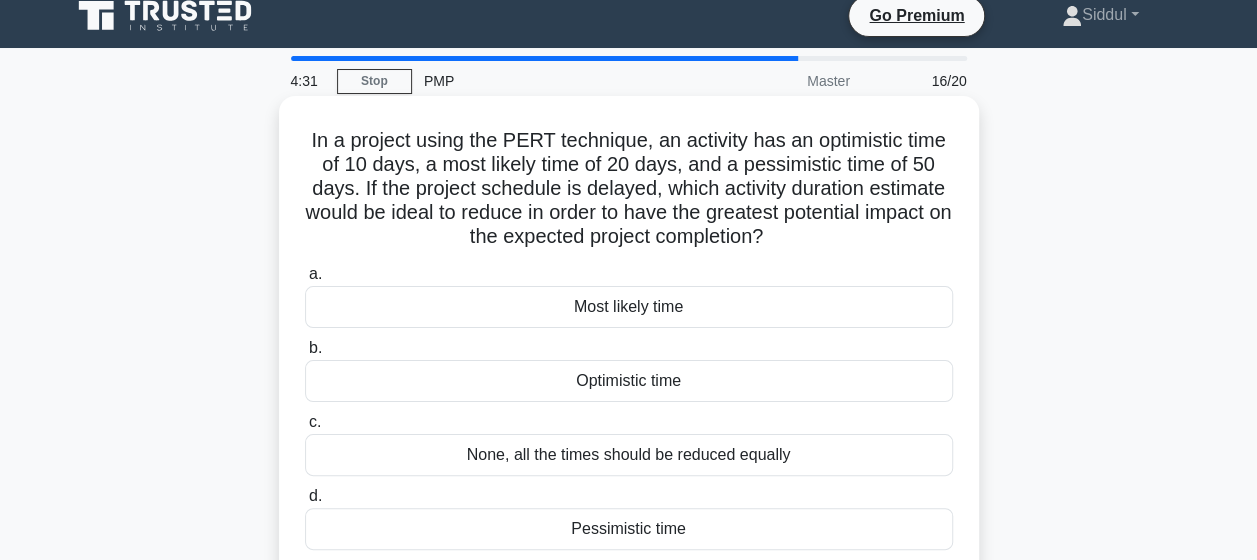 scroll, scrollTop: 0, scrollLeft: 0, axis: both 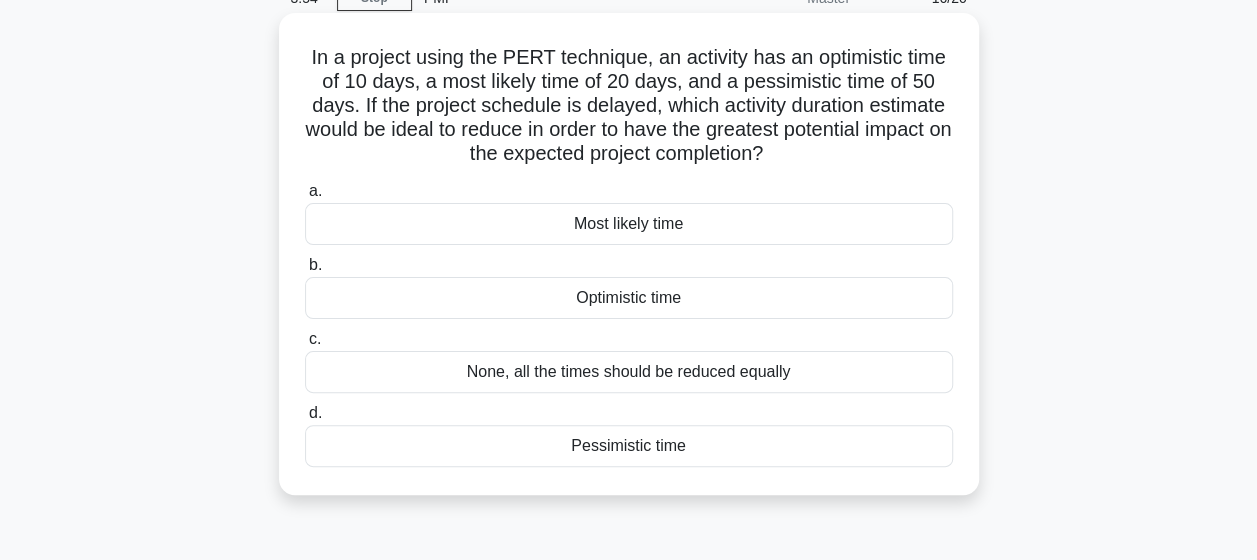 click on "Most likely time" at bounding box center [629, 224] 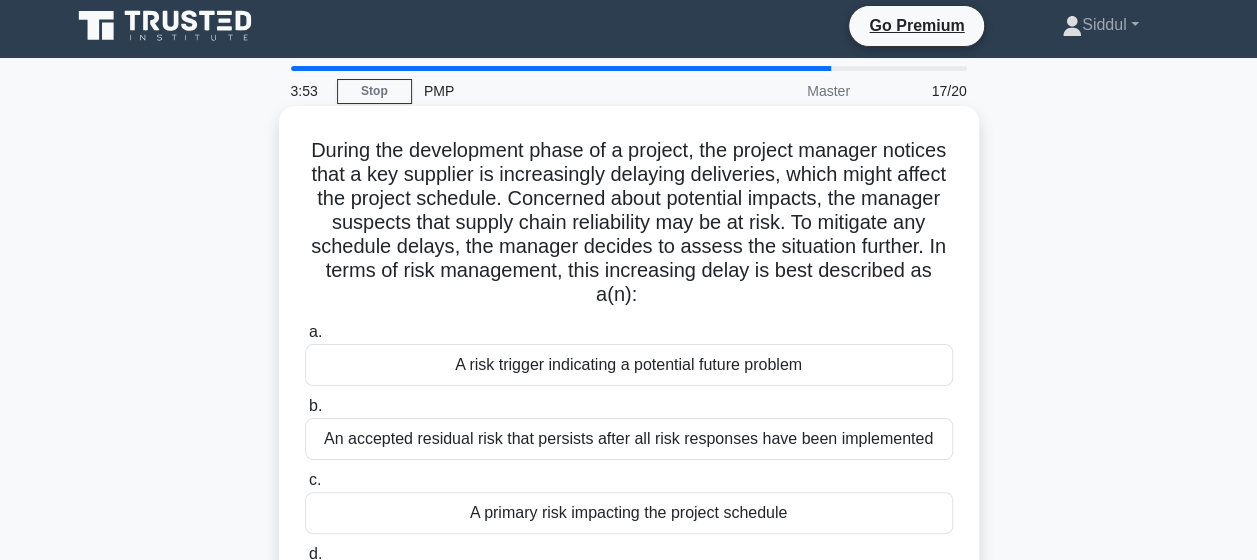 scroll, scrollTop: 0, scrollLeft: 0, axis: both 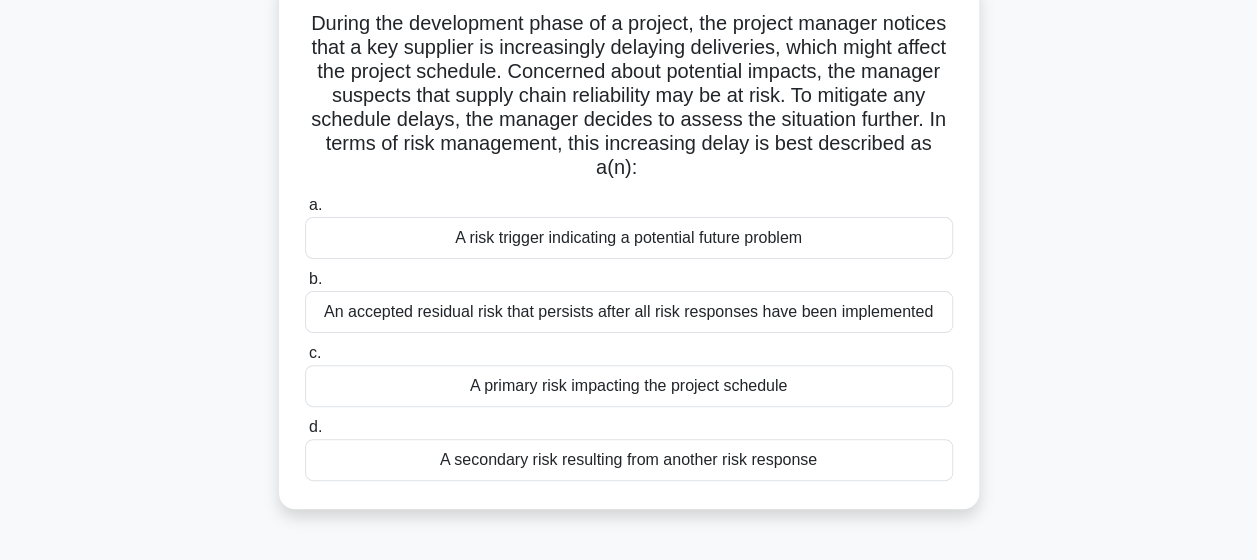 click on "A primary risk impacting the project schedule" at bounding box center [629, 386] 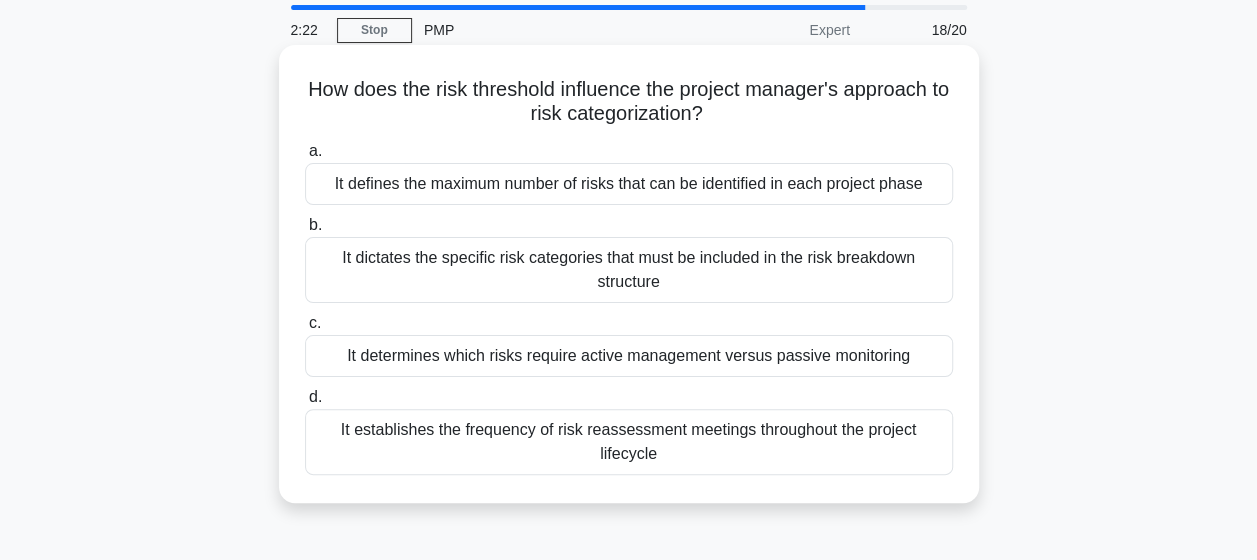 scroll, scrollTop: 0, scrollLeft: 0, axis: both 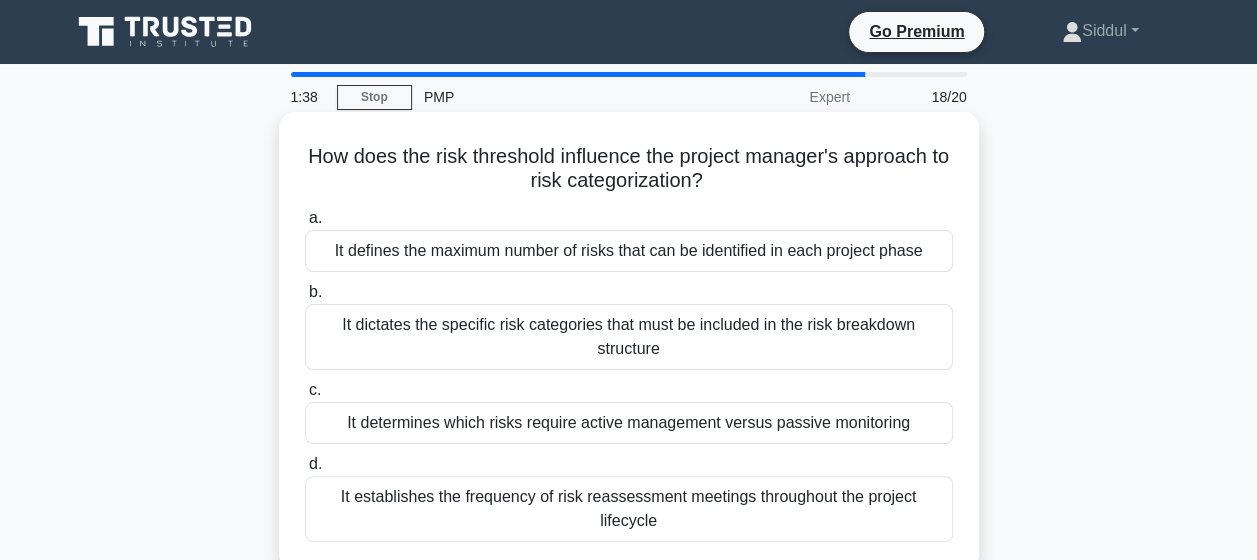 click on "It dictates the specific risk categories that must be included in the risk breakdown structure" at bounding box center [629, 337] 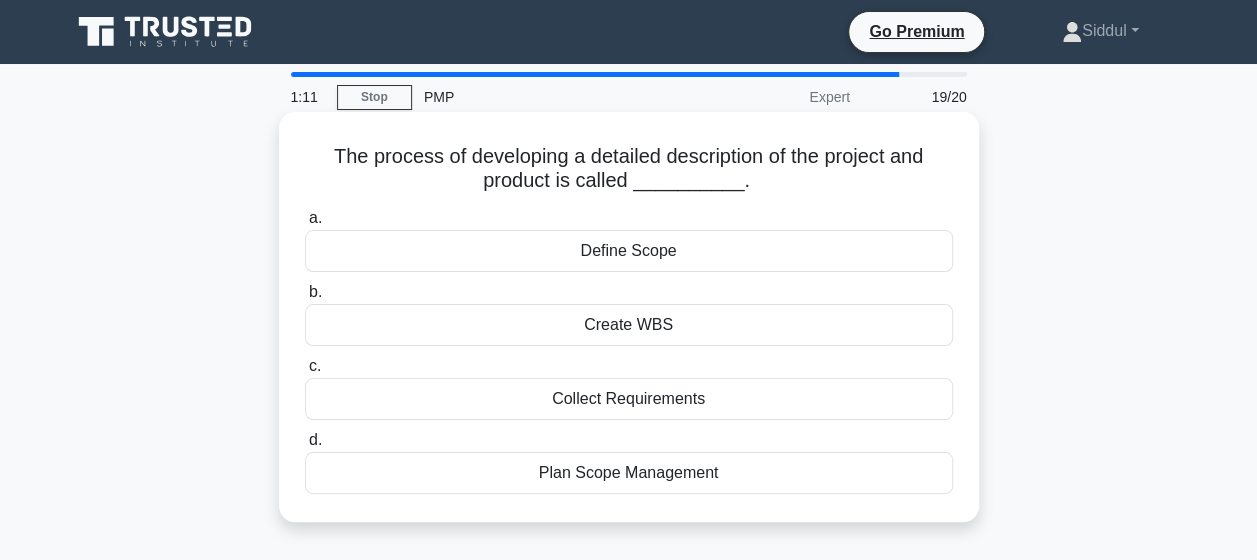 click on "Define Scope" at bounding box center [629, 251] 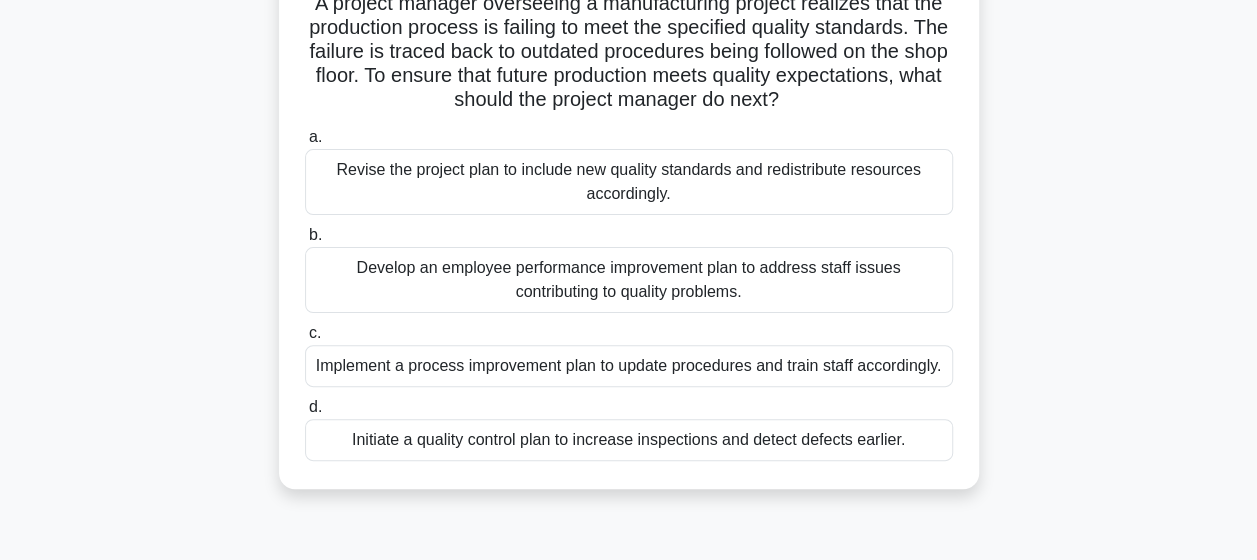 scroll, scrollTop: 160, scrollLeft: 0, axis: vertical 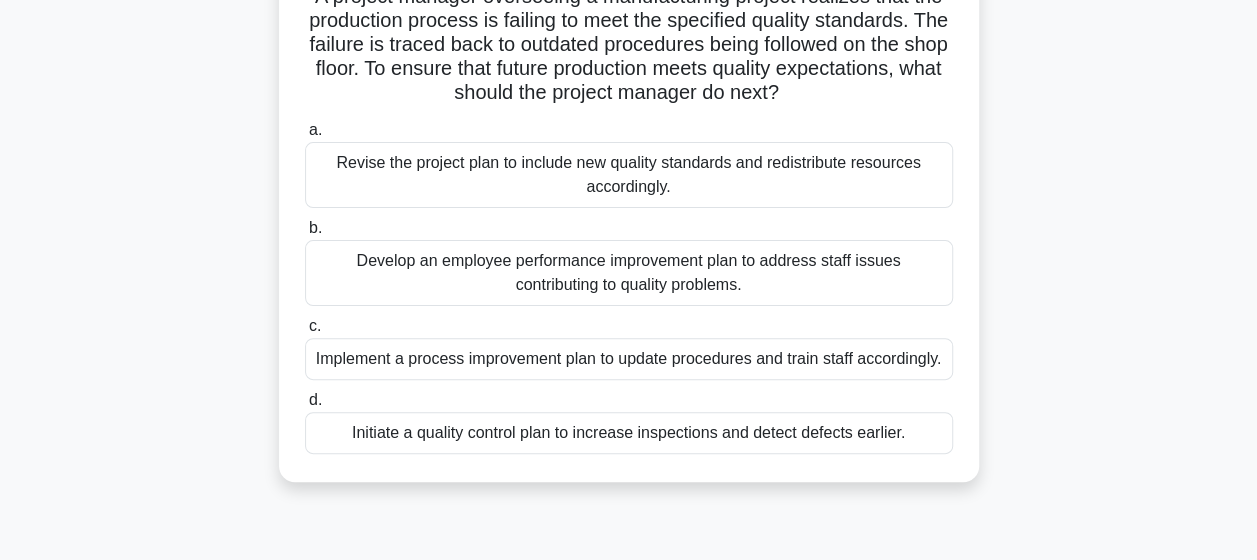 click on "Implement a process improvement plan to update procedures and train staff accordingly." at bounding box center (629, 359) 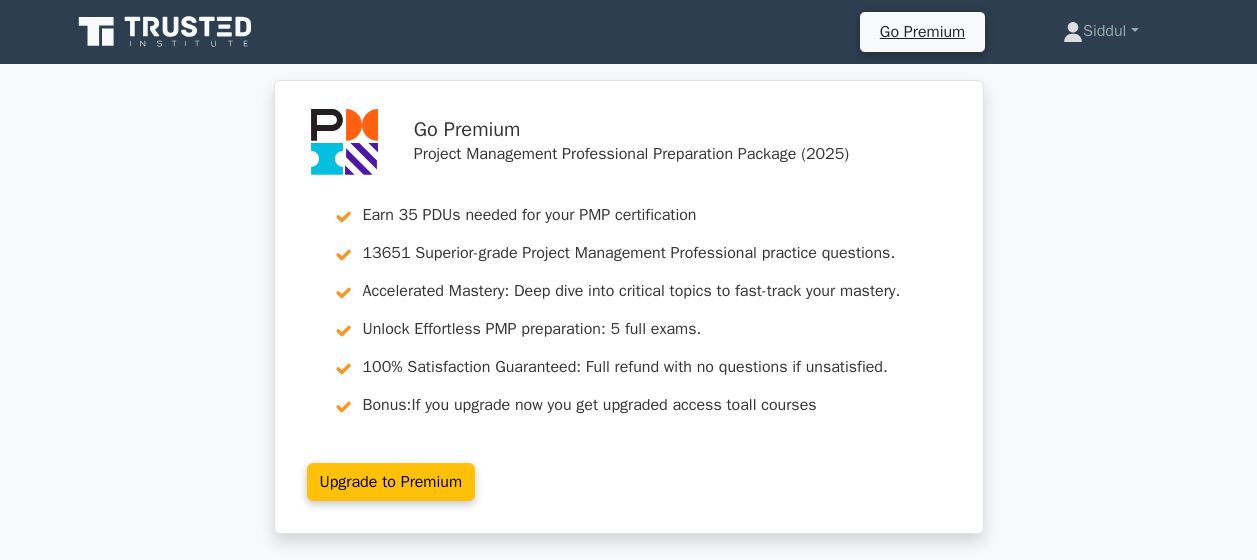 scroll, scrollTop: 0, scrollLeft: 0, axis: both 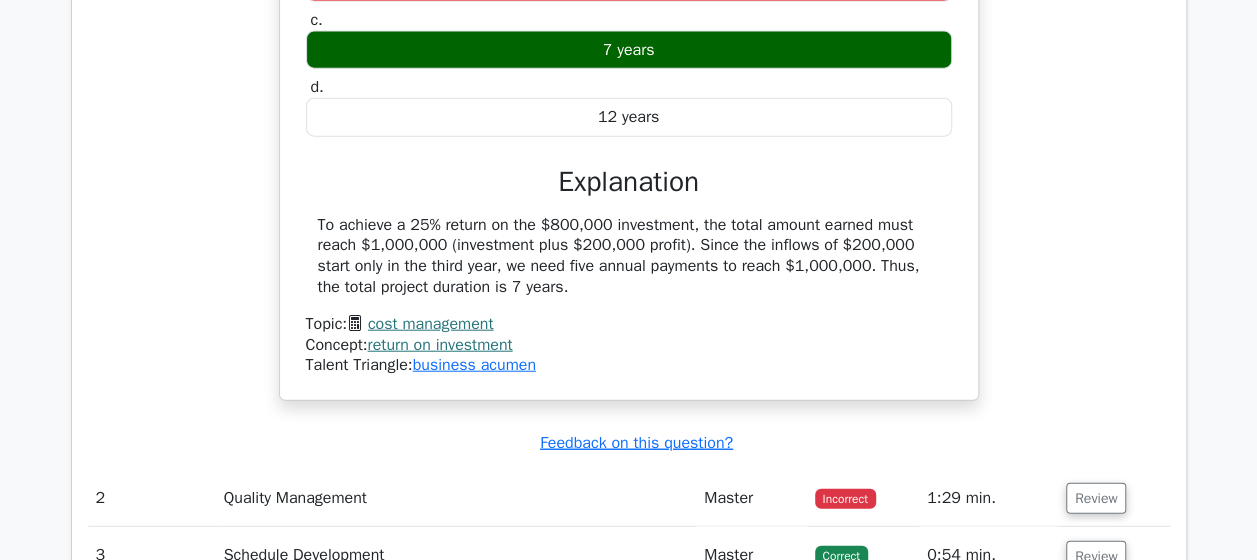 drag, startPoint x: 1192, startPoint y: 307, endPoint x: 1267, endPoint y: 295, distance: 75.95393 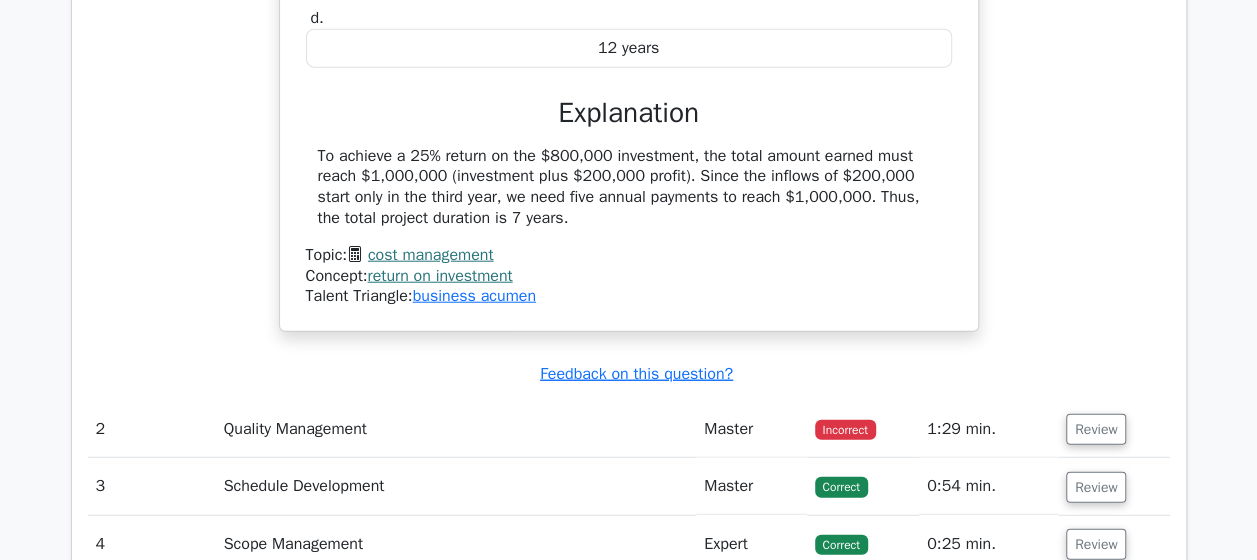 scroll, scrollTop: 2395, scrollLeft: 0, axis: vertical 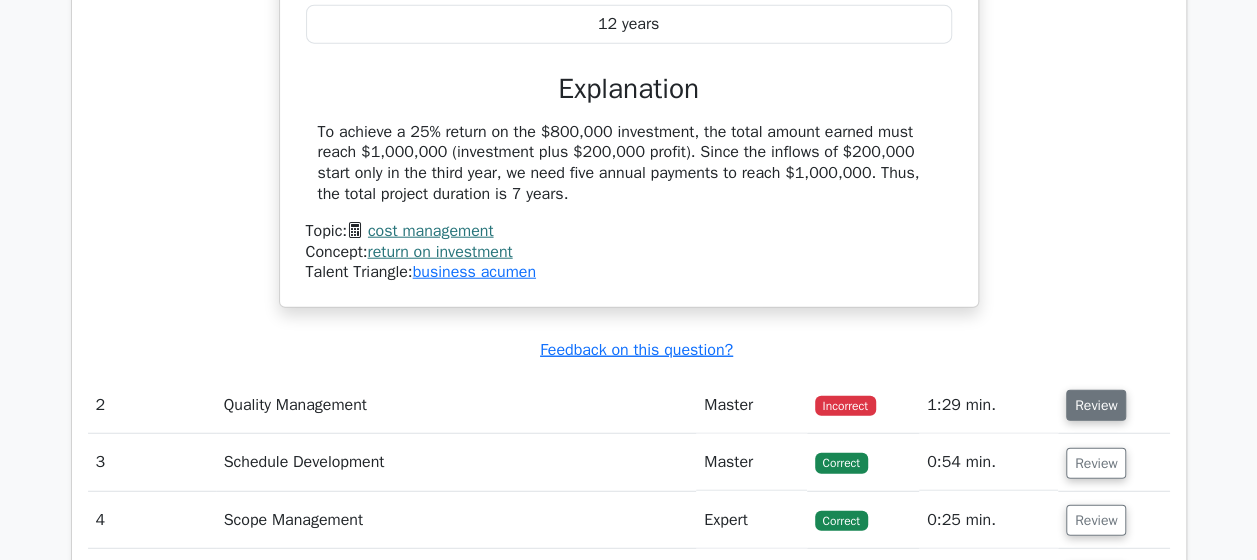 click on "Review" at bounding box center (1096, 405) 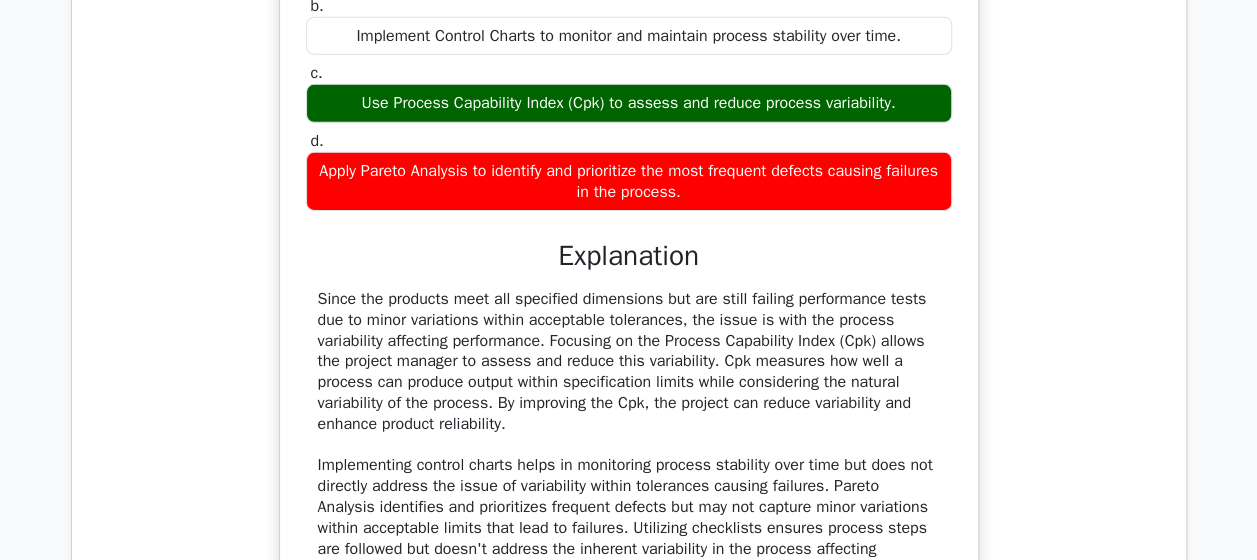 scroll, scrollTop: 3195, scrollLeft: 0, axis: vertical 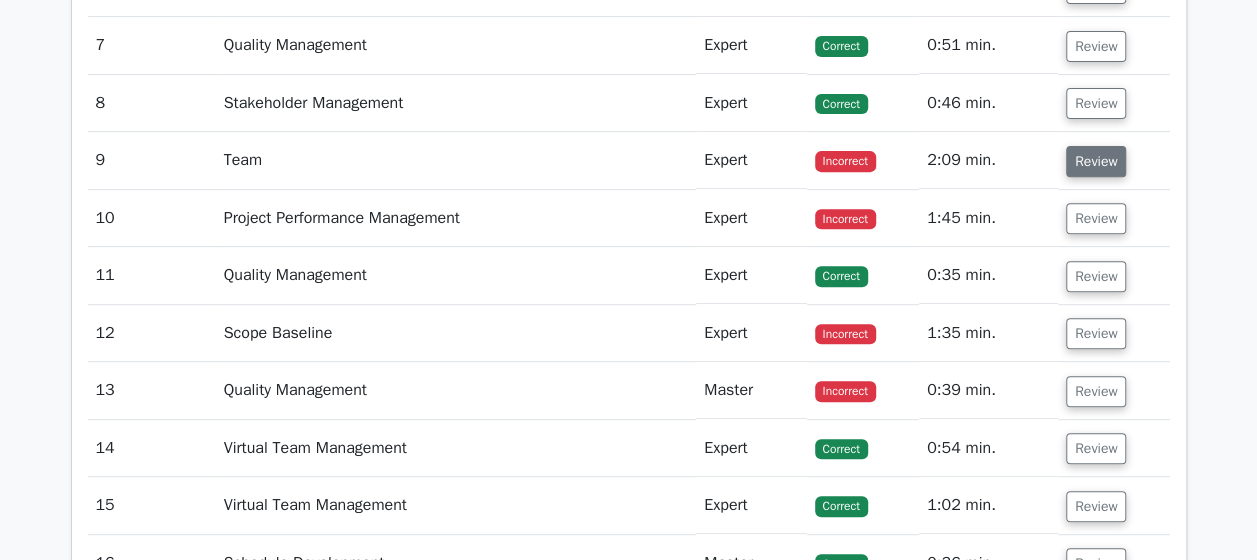 click on "Review" at bounding box center [1096, 161] 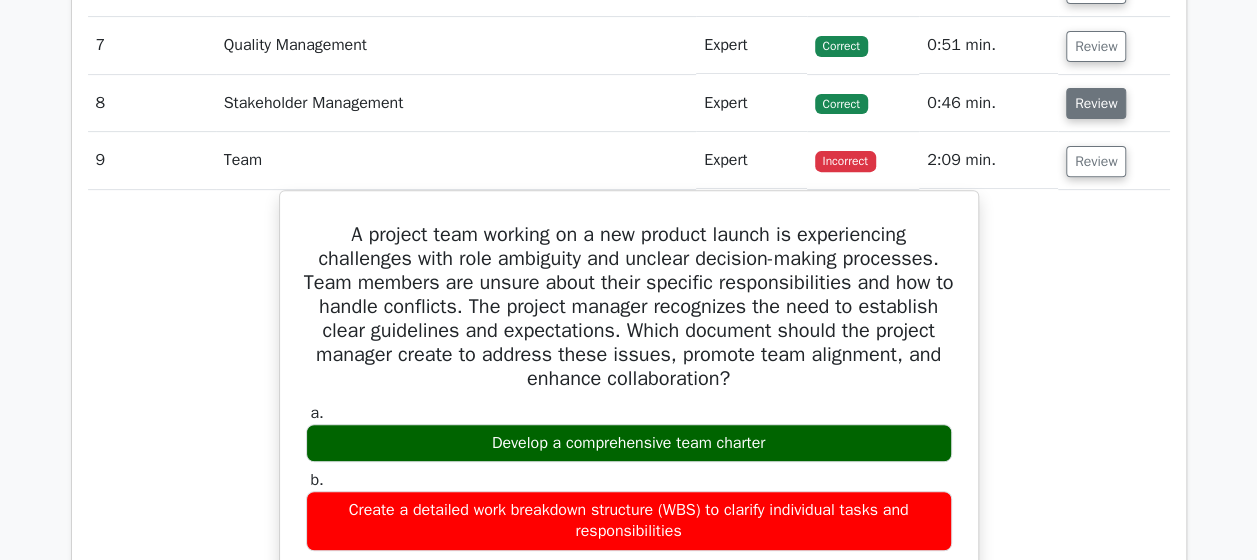 click on "Review" at bounding box center [1096, 103] 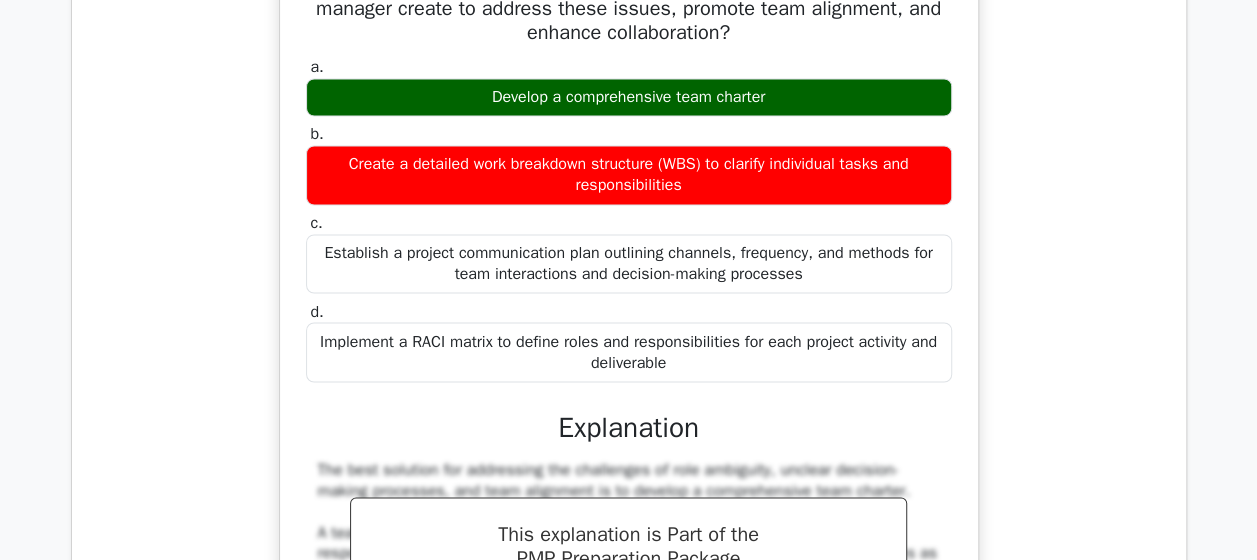 scroll, scrollTop: 5411, scrollLeft: 0, axis: vertical 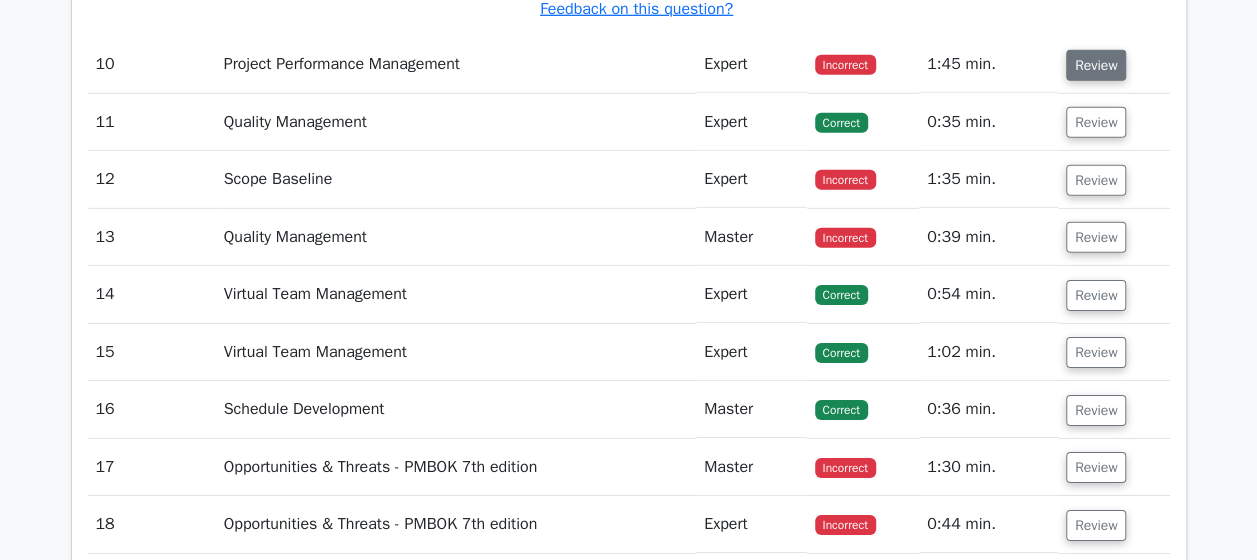 click on "Review" at bounding box center [1096, 65] 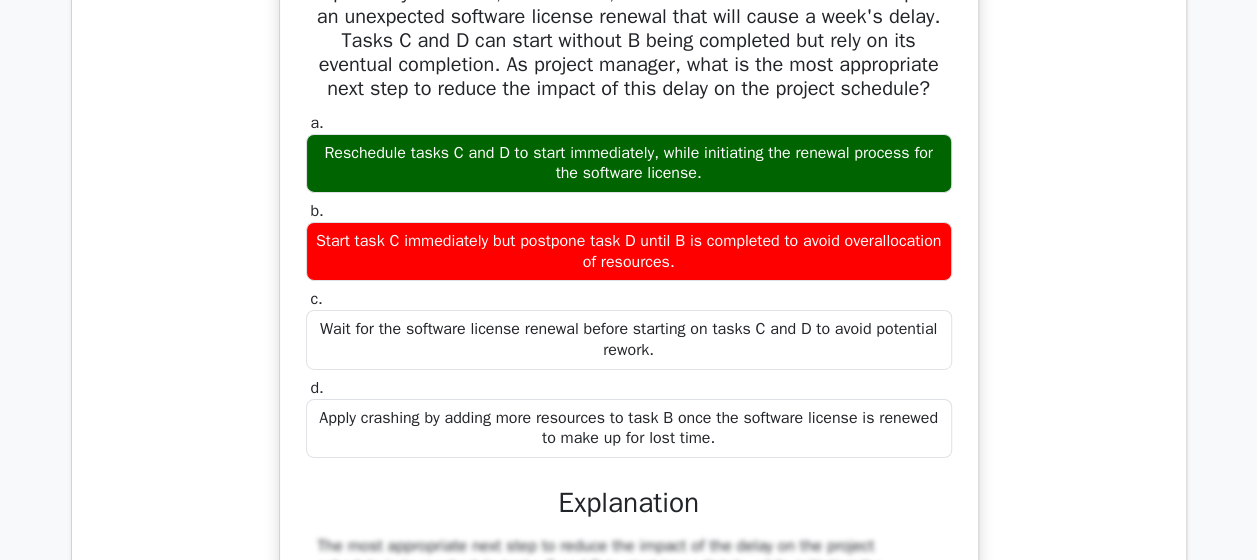 scroll, scrollTop: 6973, scrollLeft: 0, axis: vertical 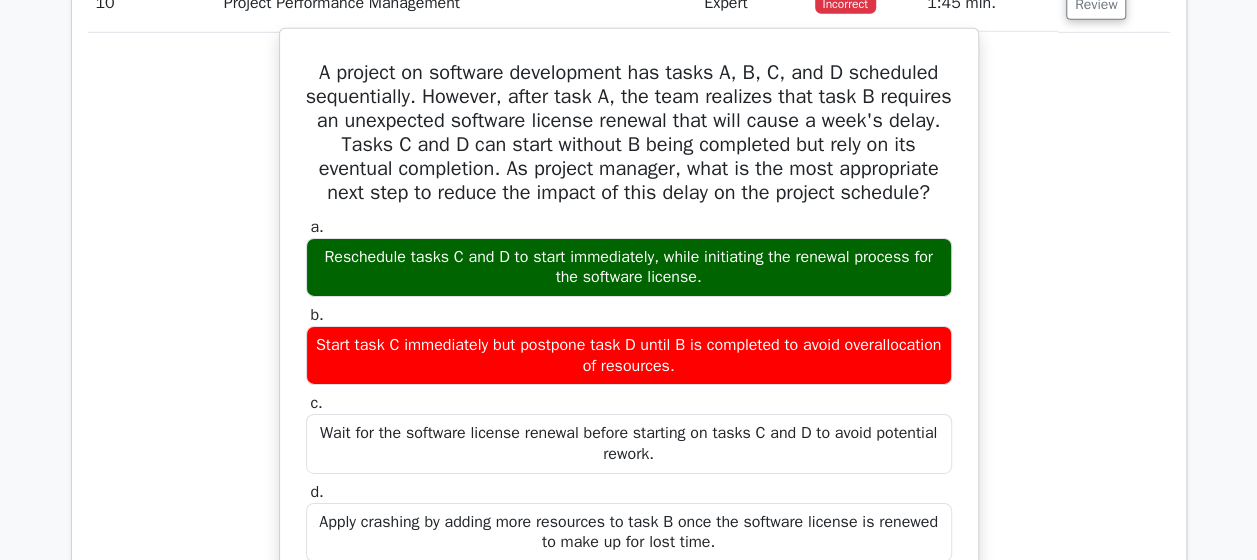 drag, startPoint x: 715, startPoint y: 445, endPoint x: 312, endPoint y: 59, distance: 558.03674 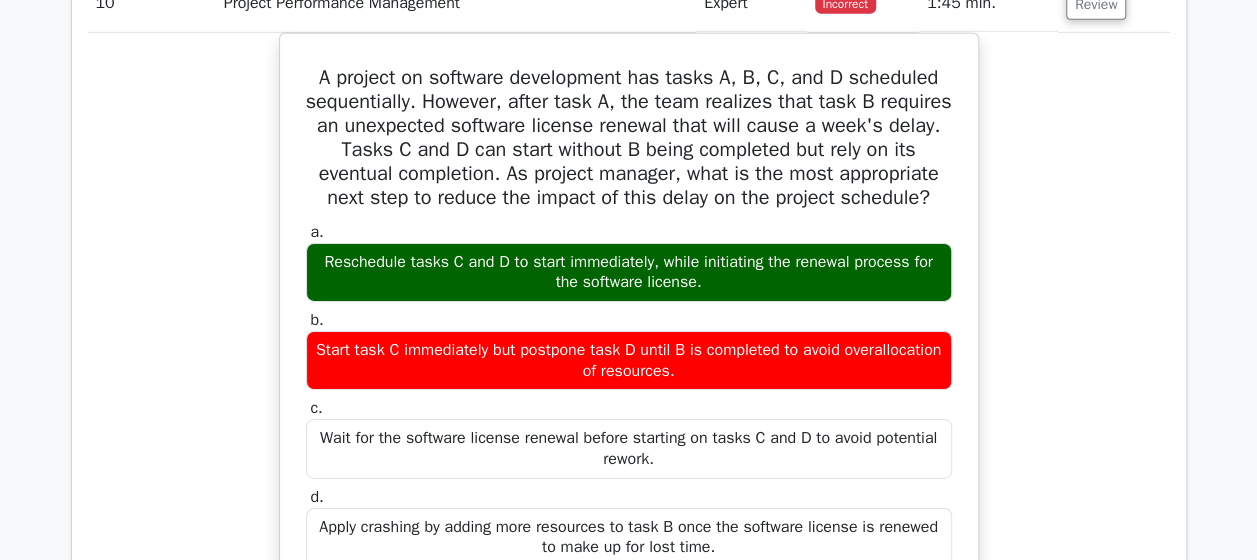 click on "A project on software development has tasks A, B, C, and D scheduled sequentially. However, after task A, the team realizes that task B requires an unexpected software license renewal that will cause a week's delay. Tasks C and D can start without B being completed but rely on its eventual completion. As project manager, what is the most appropriate next step to reduce the impact of this delay on the project schedule?
a.
b.
c." at bounding box center [629, 590] 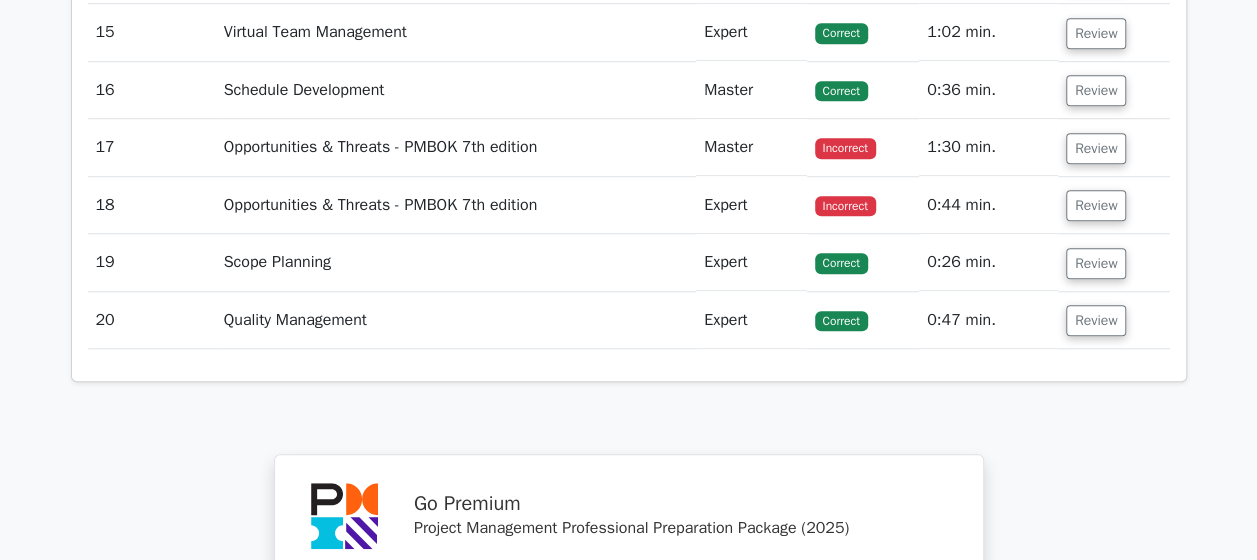scroll, scrollTop: 7895, scrollLeft: 0, axis: vertical 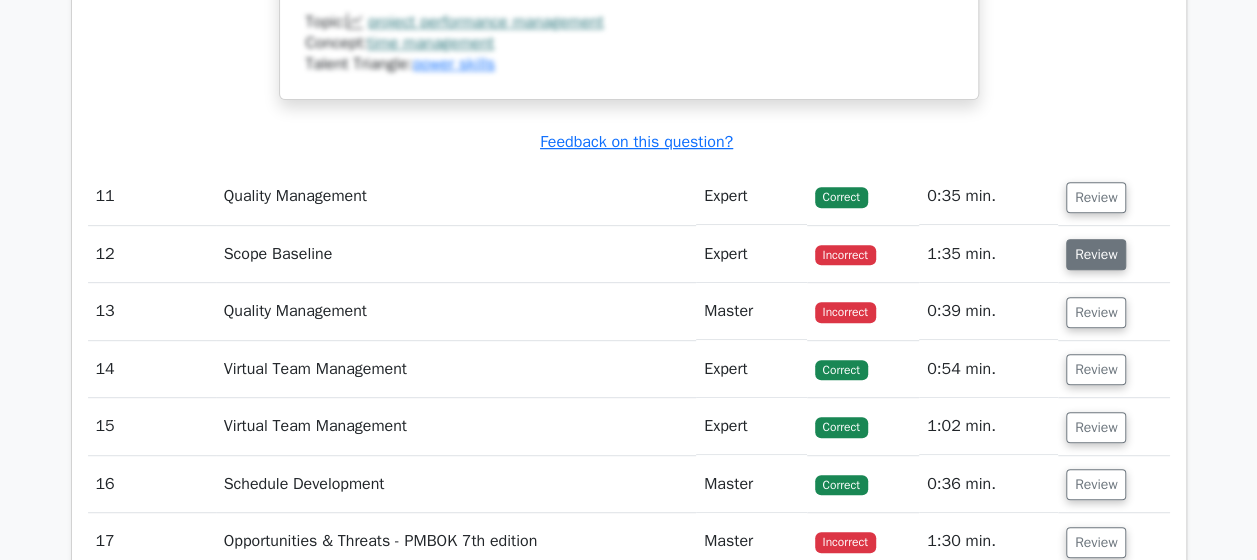 click on "Review" at bounding box center [1096, 254] 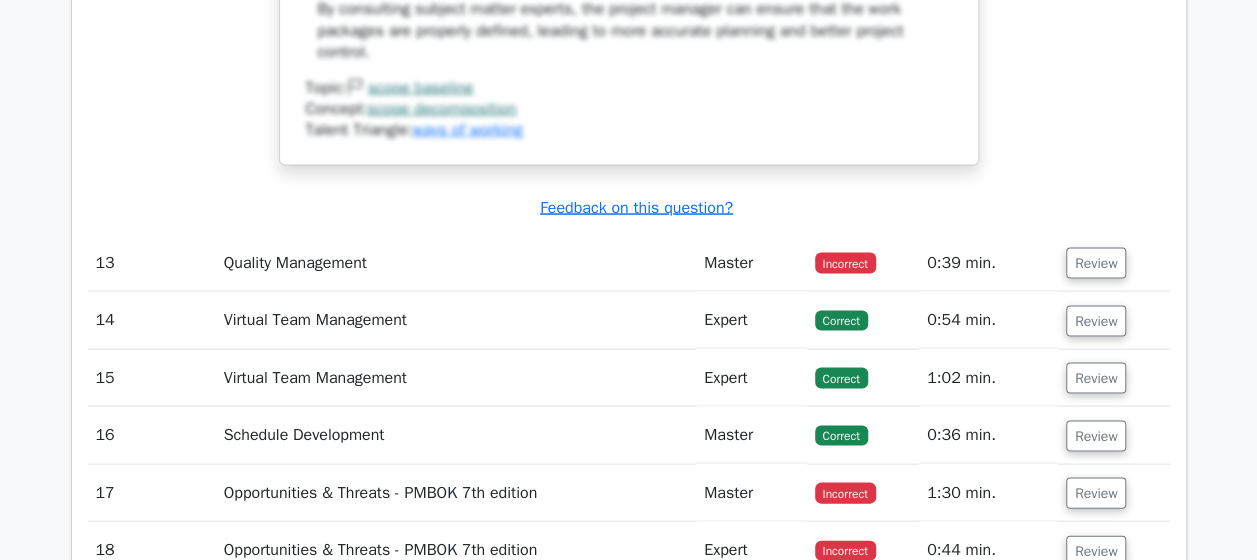 scroll, scrollTop: 9508, scrollLeft: 0, axis: vertical 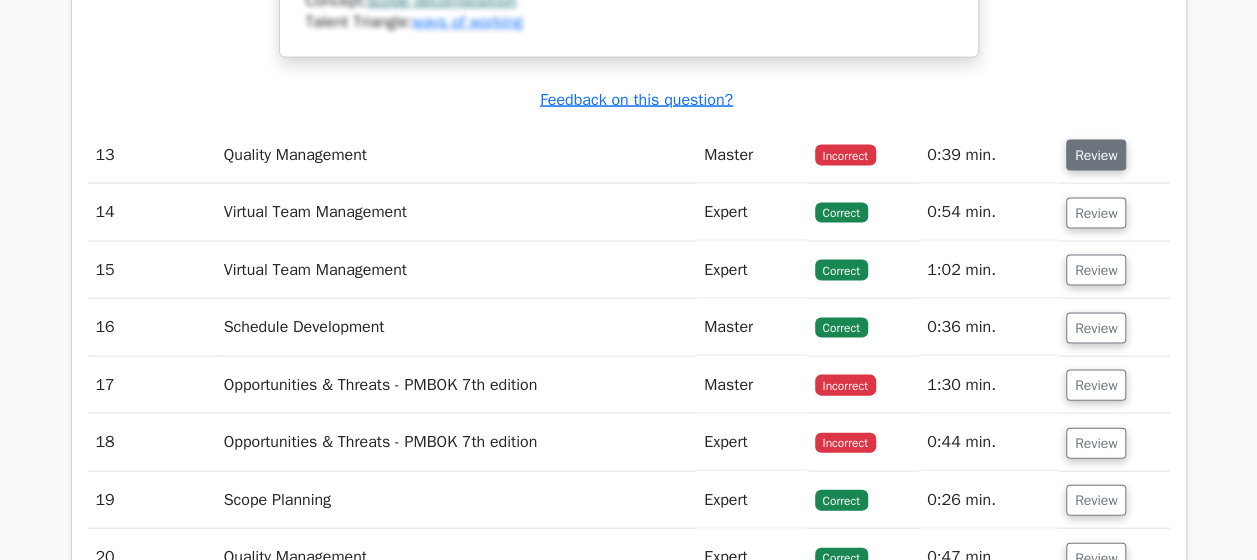 click on "Review" at bounding box center [1096, 155] 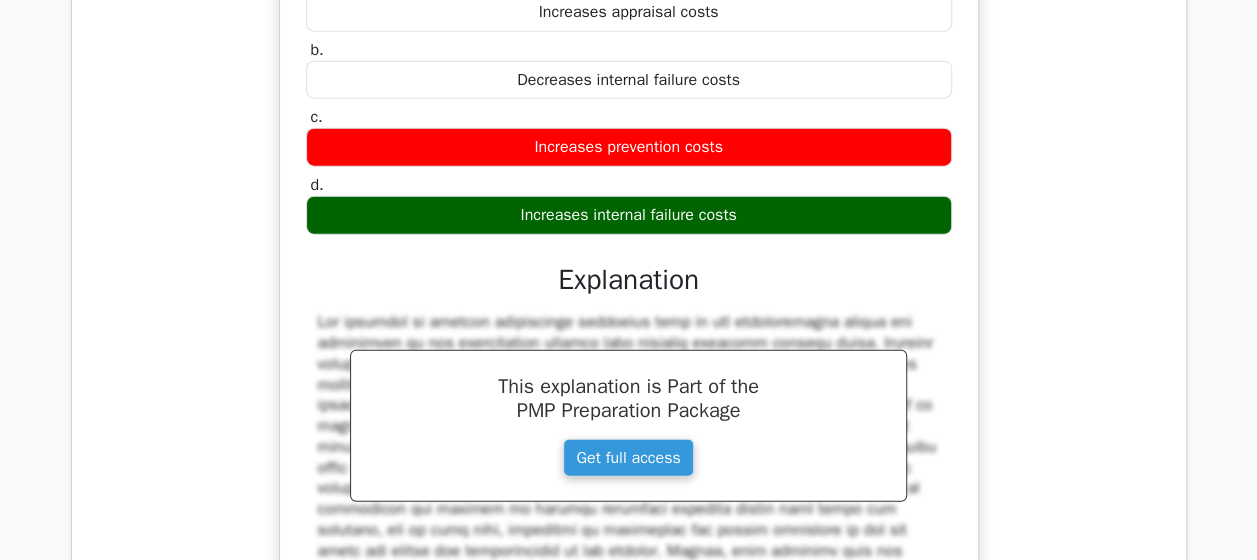 scroll, scrollTop: 9804, scrollLeft: 0, axis: vertical 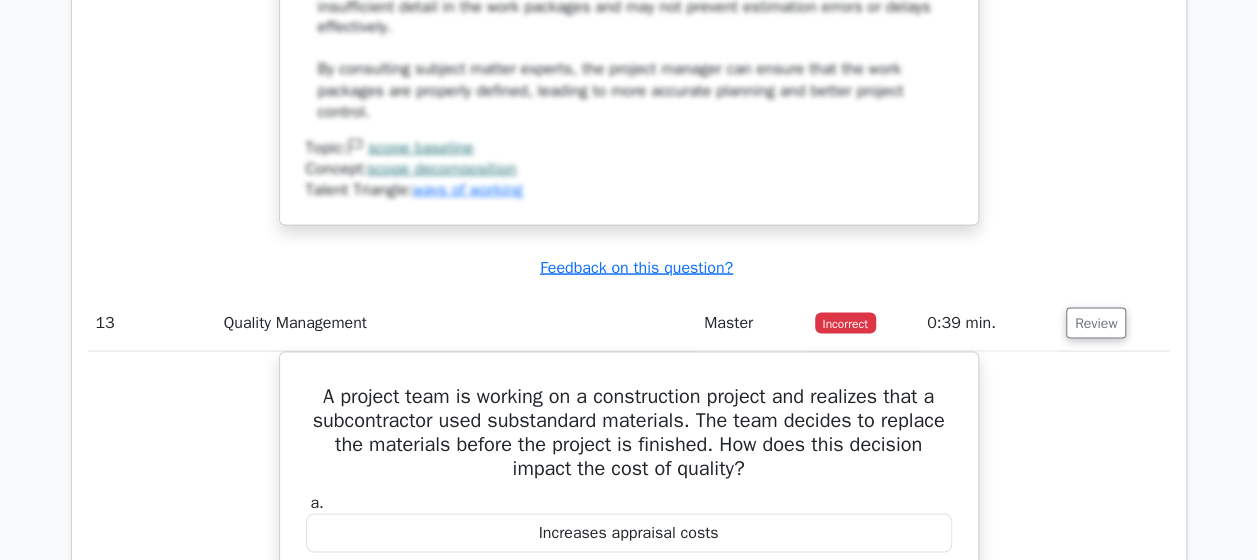 drag, startPoint x: 759, startPoint y: 280, endPoint x: 272, endPoint y: 416, distance: 505.63327 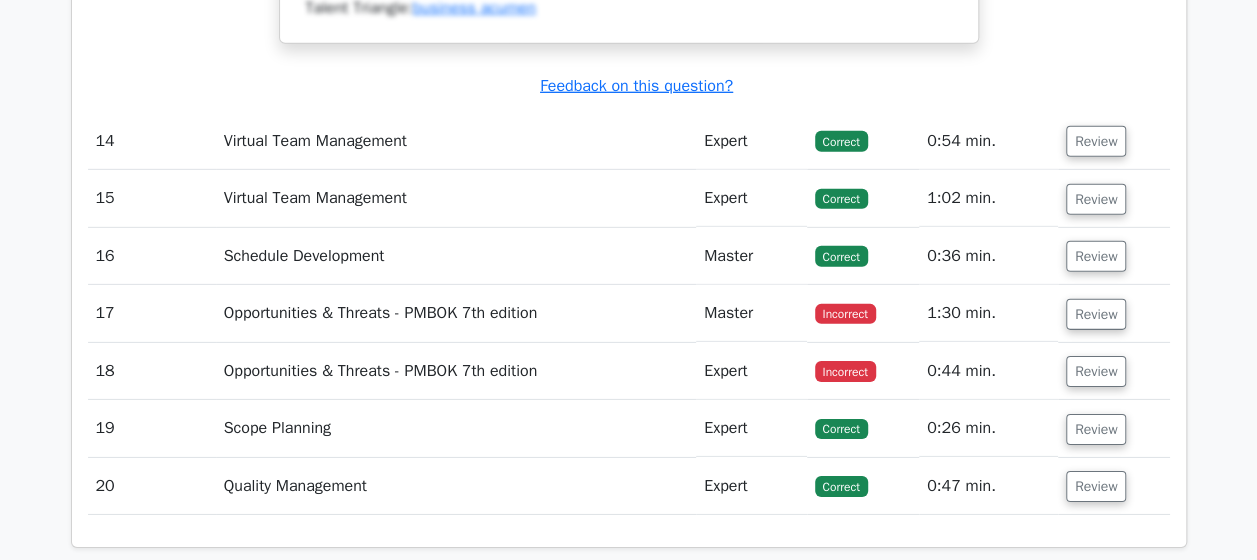 scroll, scrollTop: 10554, scrollLeft: 0, axis: vertical 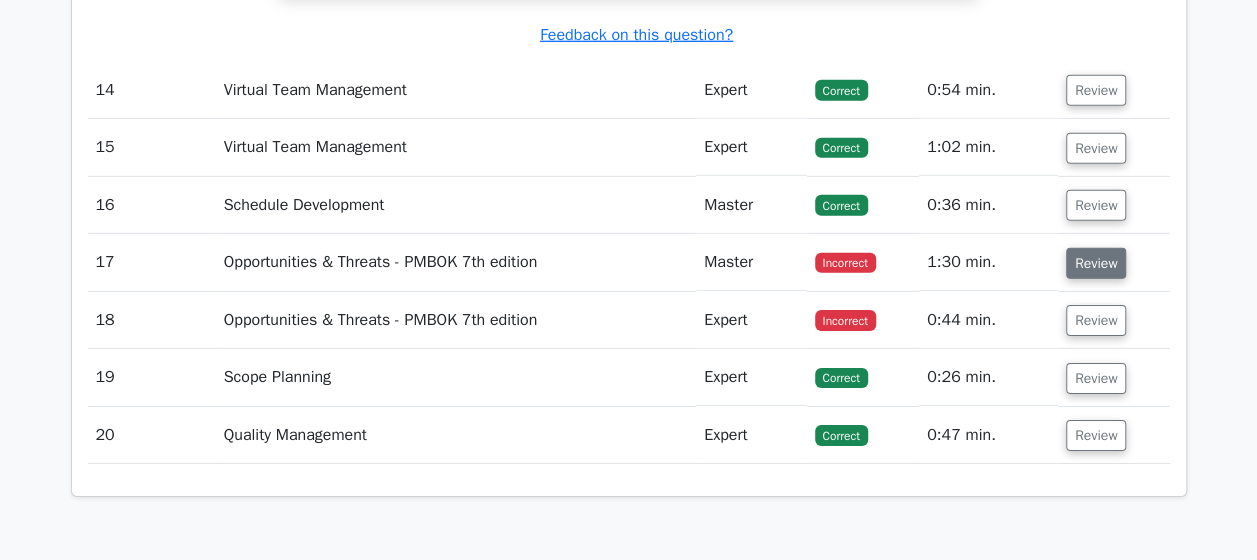 click on "Review" at bounding box center [1096, 263] 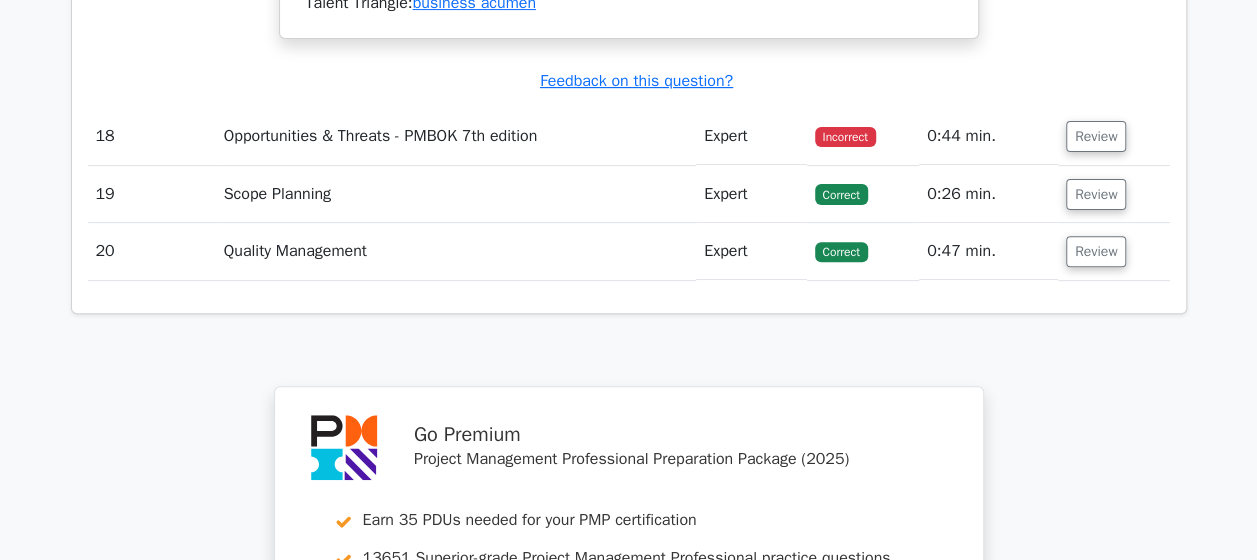 scroll, scrollTop: 11601, scrollLeft: 0, axis: vertical 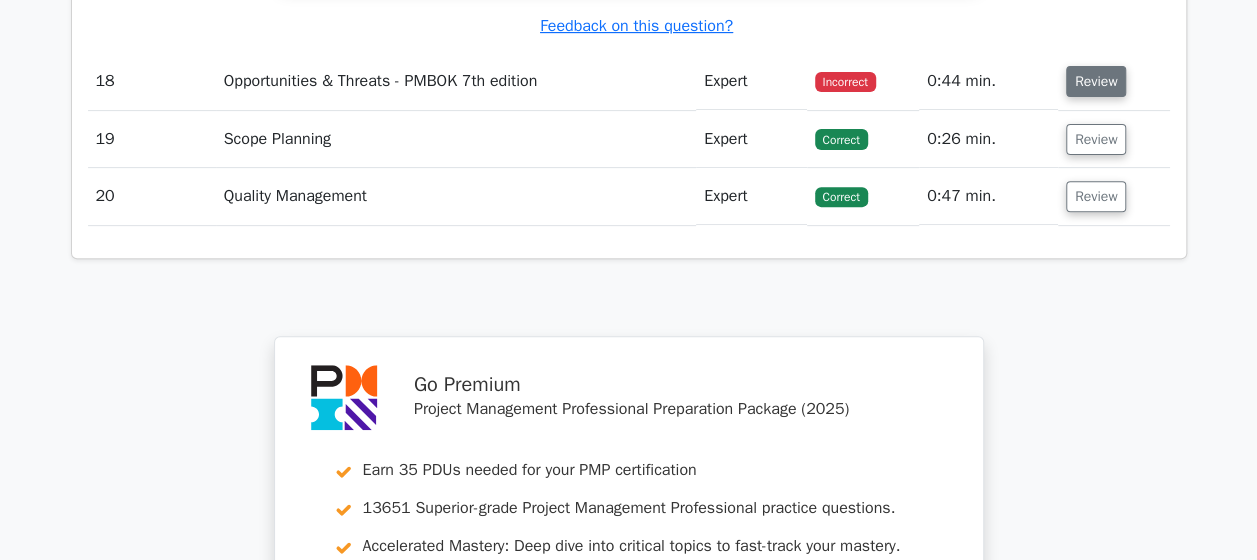 click on "Review" at bounding box center [1096, 81] 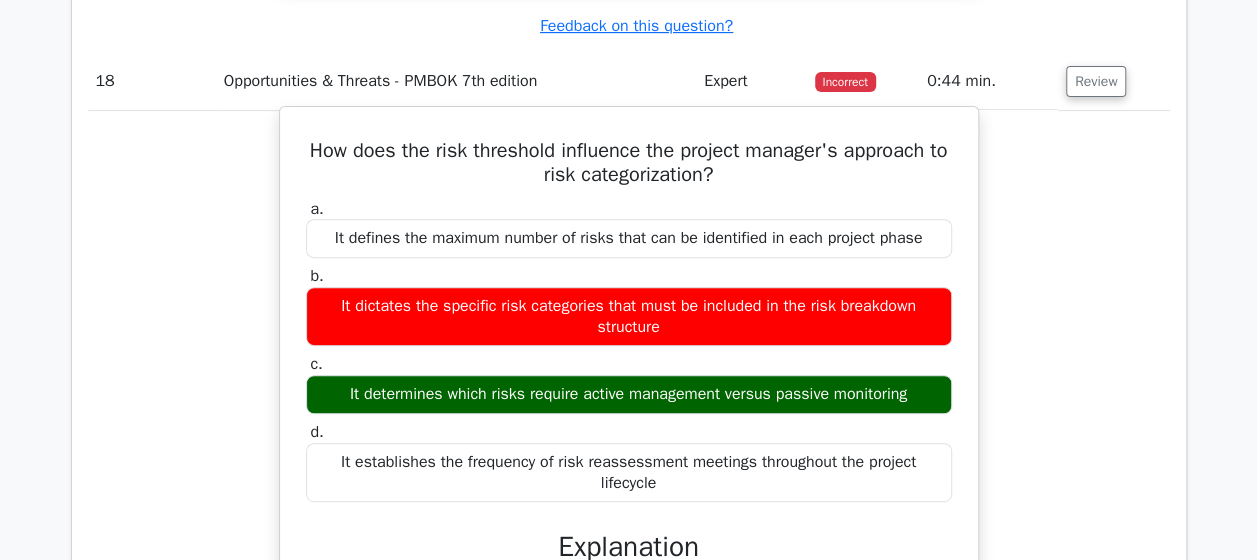 drag, startPoint x: 654, startPoint y: 464, endPoint x: 312, endPoint y: 150, distance: 464.2844 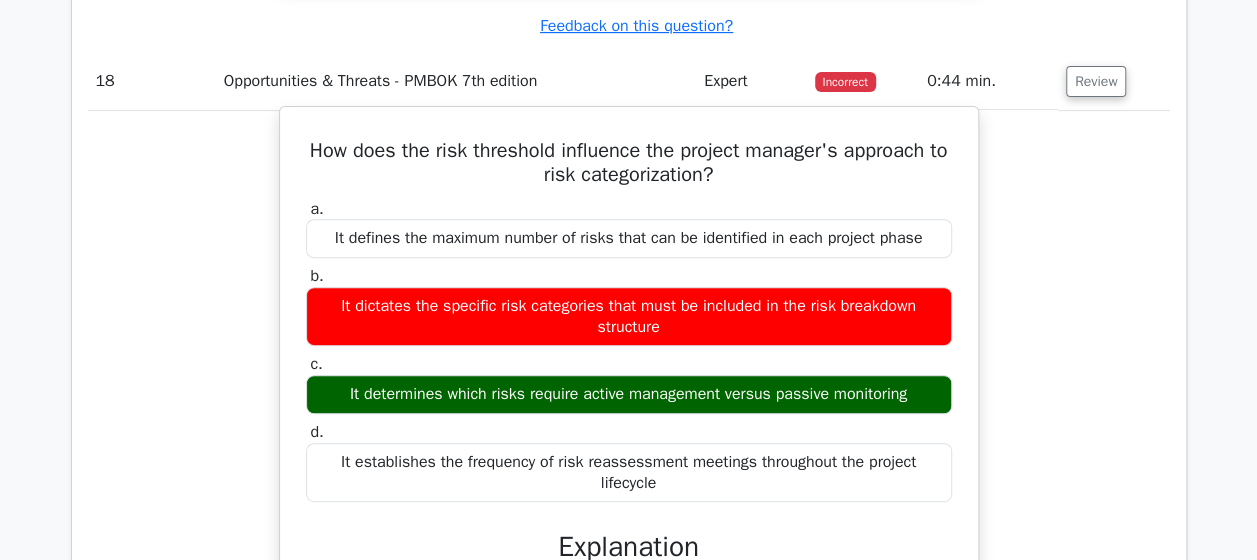 copy on "How does the risk threshold influence the project manager's approach to risk categorization?
a.
It defines the maximum number of risks that can be identified in each project phase
b.
It dictates the specific risk categories that must be included in the risk breakdown structure
c.
It determines which risks require active management versus passive monitoring
d.
It establishes the frequency of risk reassessment meetings throughout the project lifecycle" 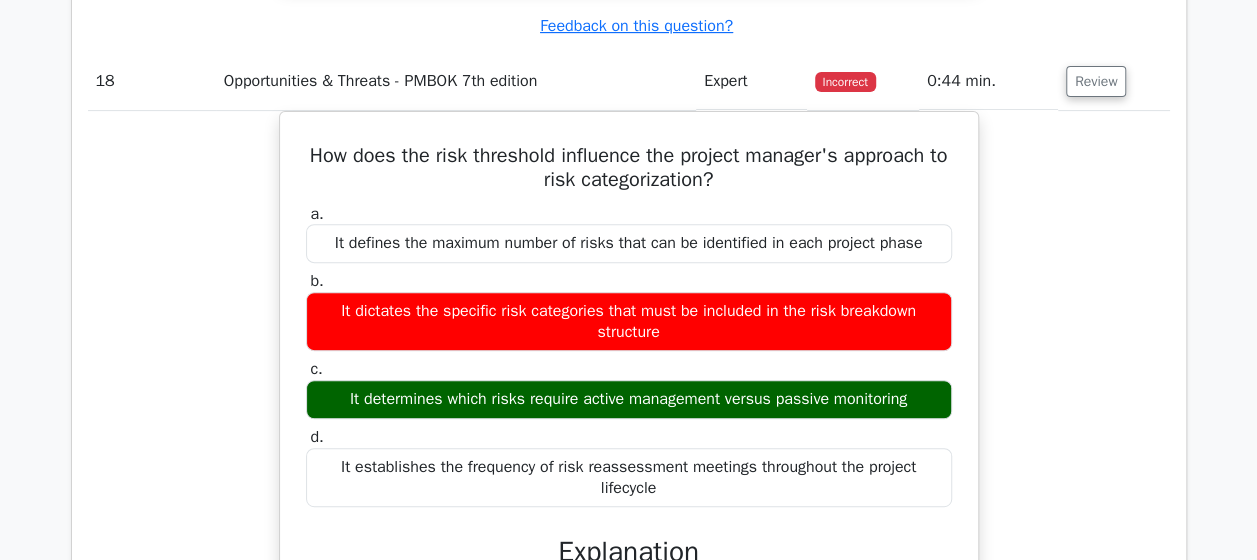 click on "How does the risk threshold influence the project manager's approach to risk categorization?
a.
It defines the maximum number of risks that can be identified in each project phase
b.
c." at bounding box center (629, 640) 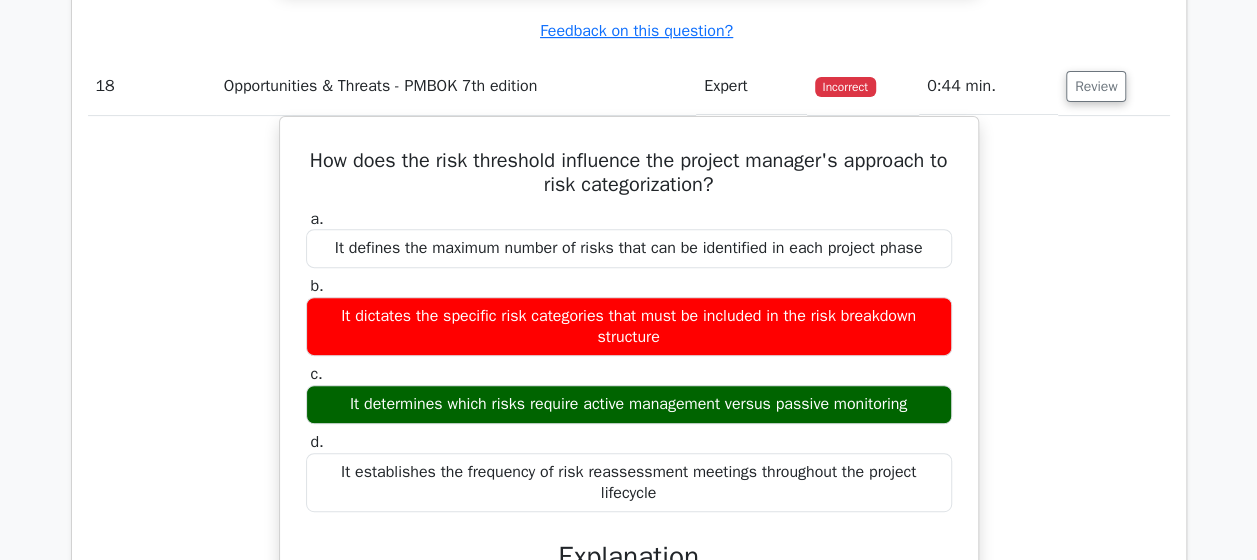scroll, scrollTop: 11111, scrollLeft: 0, axis: vertical 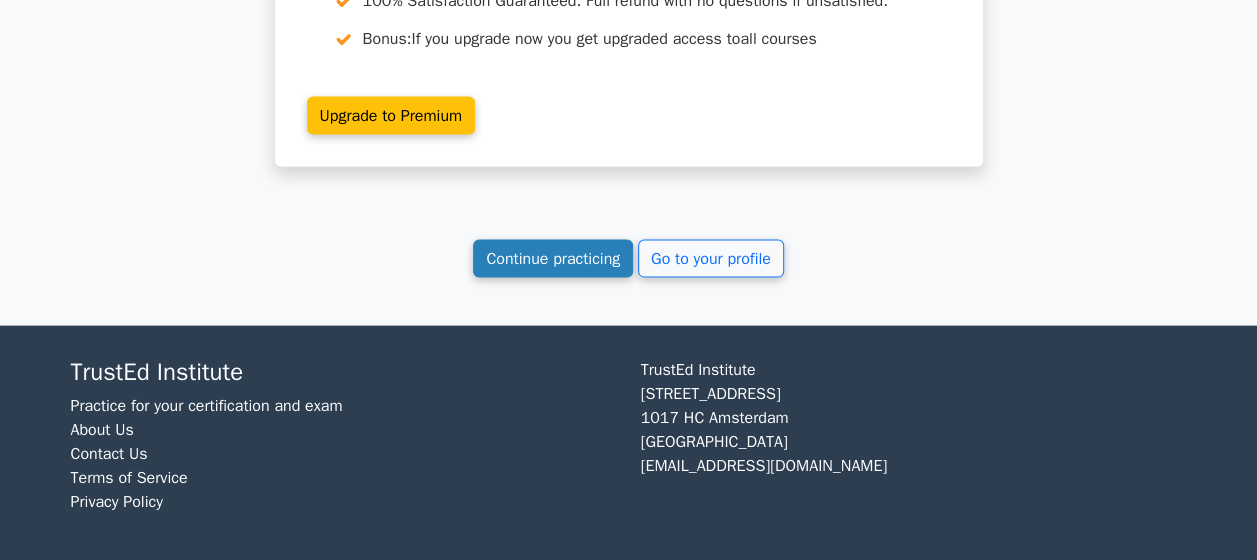 click on "Continue practicing" at bounding box center [553, 259] 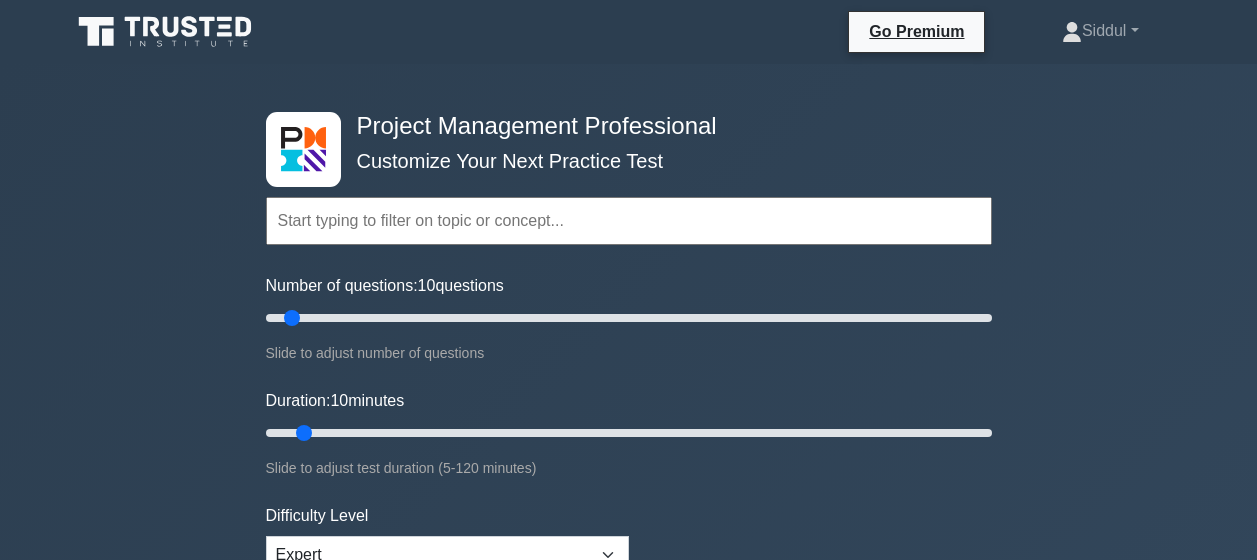 scroll, scrollTop: 0, scrollLeft: 0, axis: both 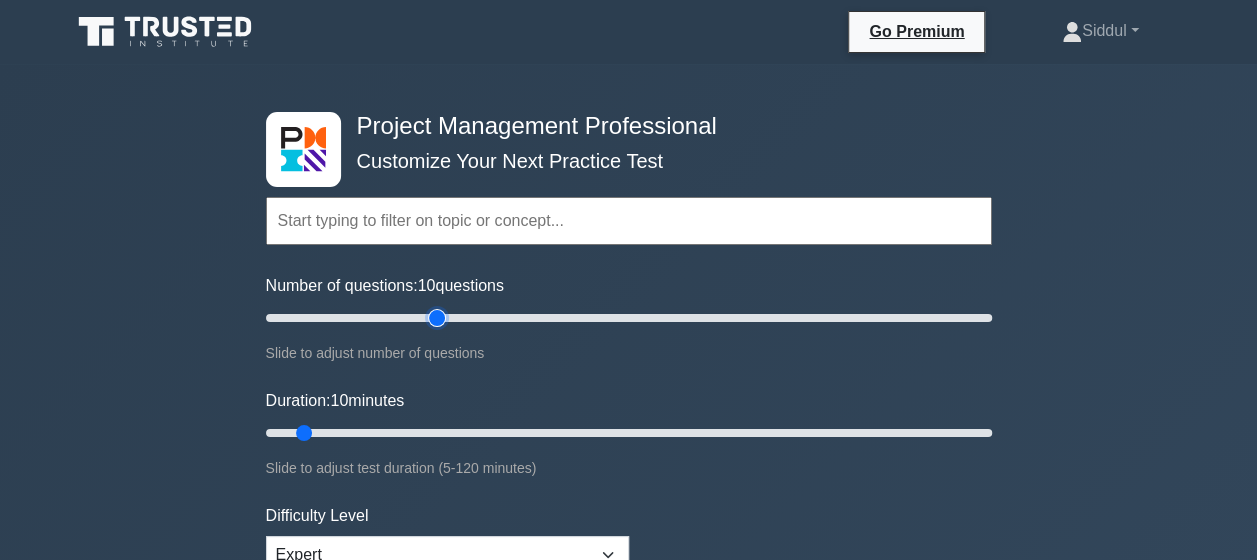 click on "Number of questions:  10  questions" at bounding box center [629, 318] 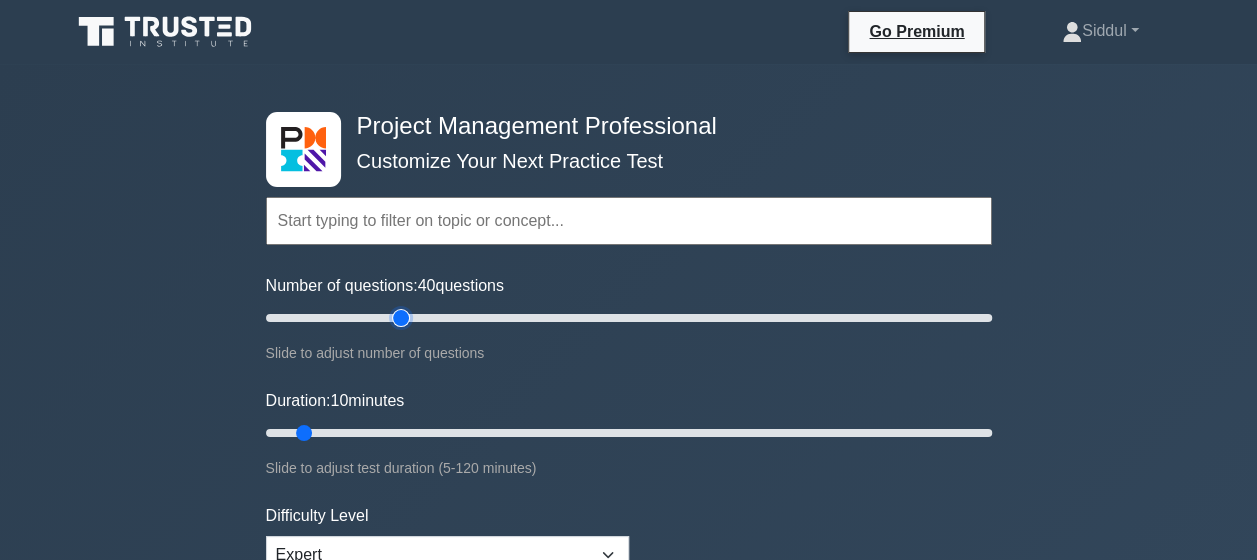 click on "Number of questions:  40  questions" at bounding box center [629, 318] 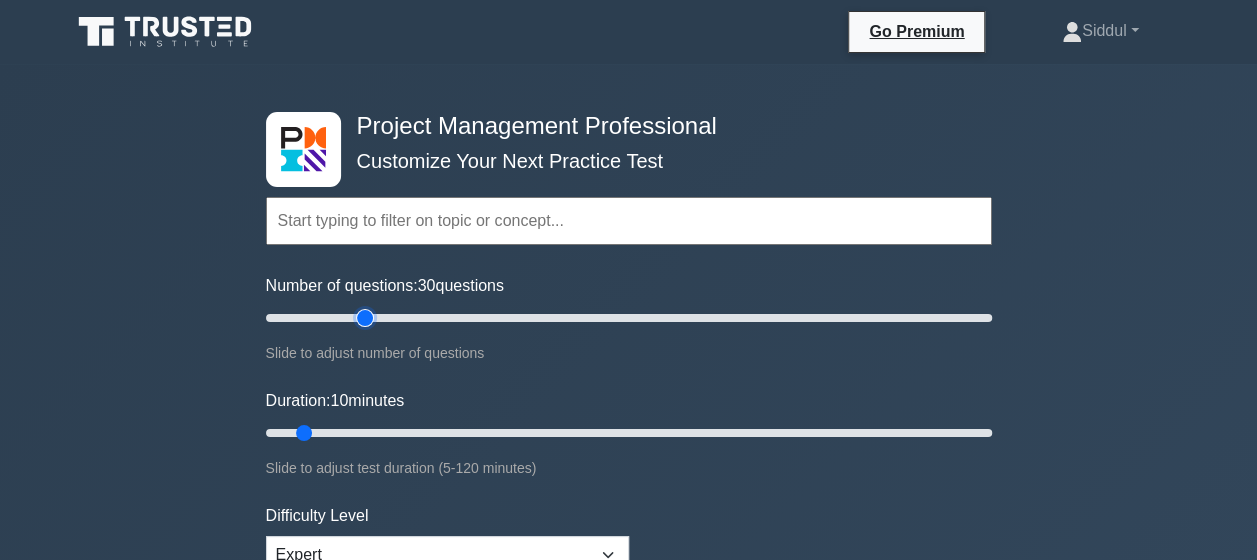 type on "30" 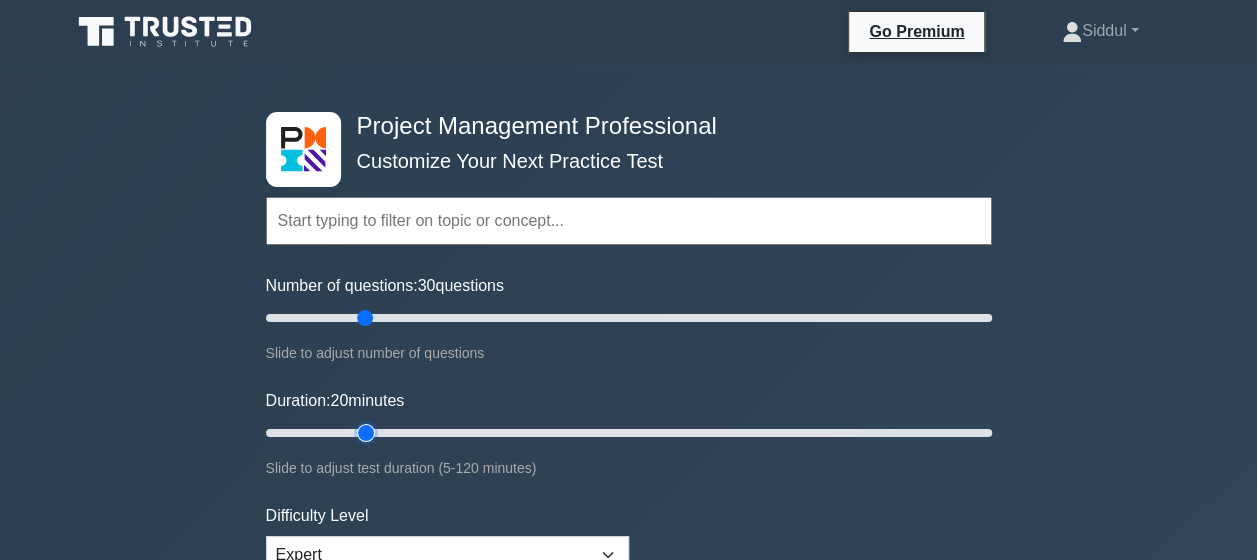 click on "Duration:  20  minutes" at bounding box center [629, 433] 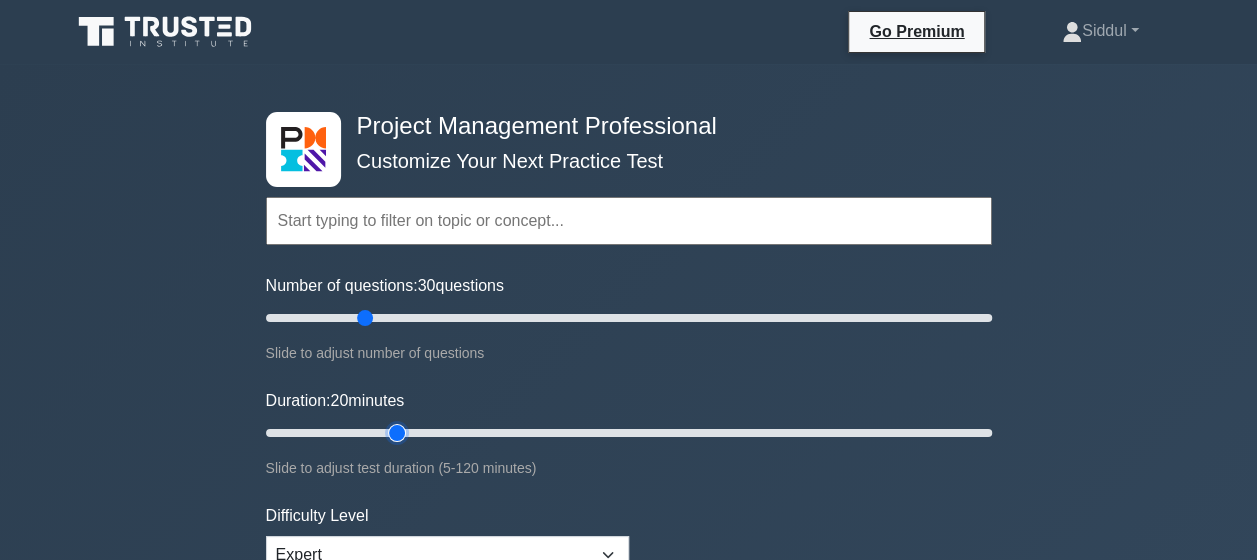 click on "Duration:  20  minutes" at bounding box center [629, 433] 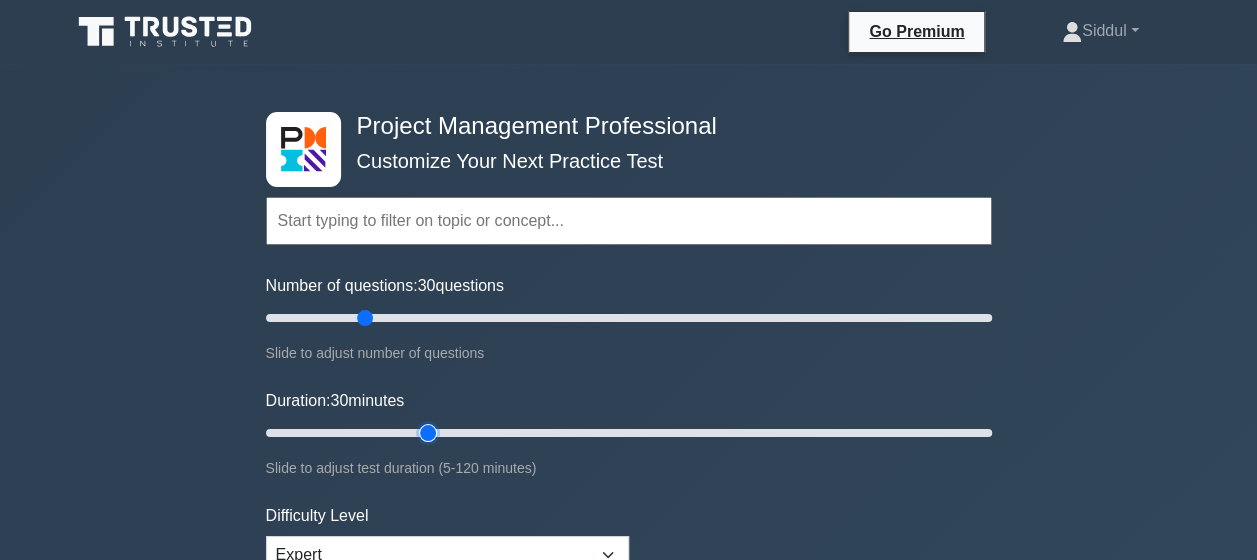 type on "30" 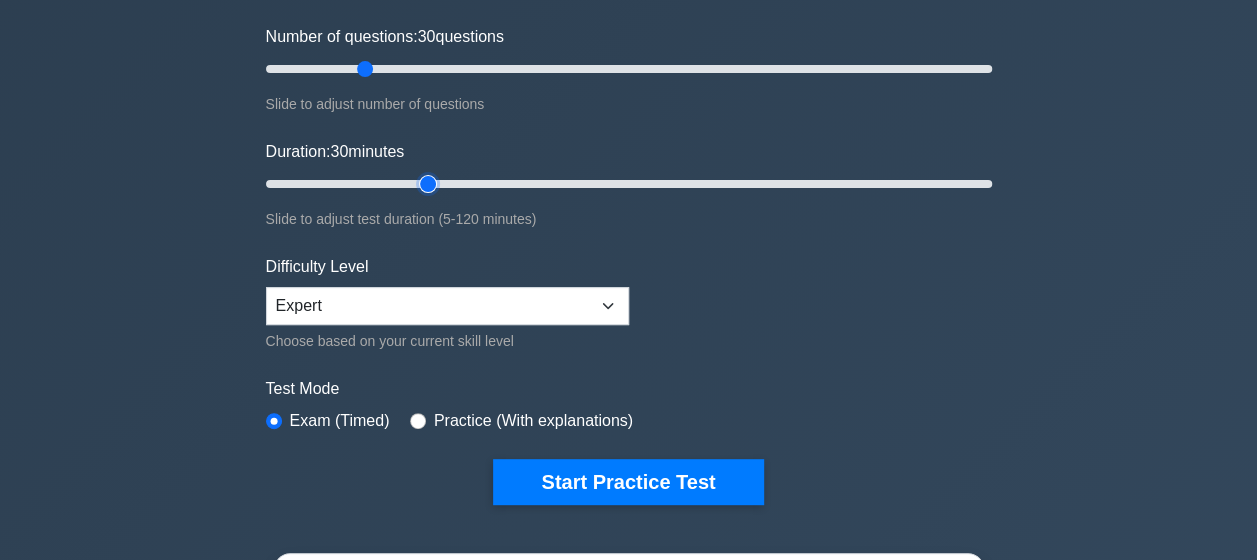 scroll, scrollTop: 349, scrollLeft: 0, axis: vertical 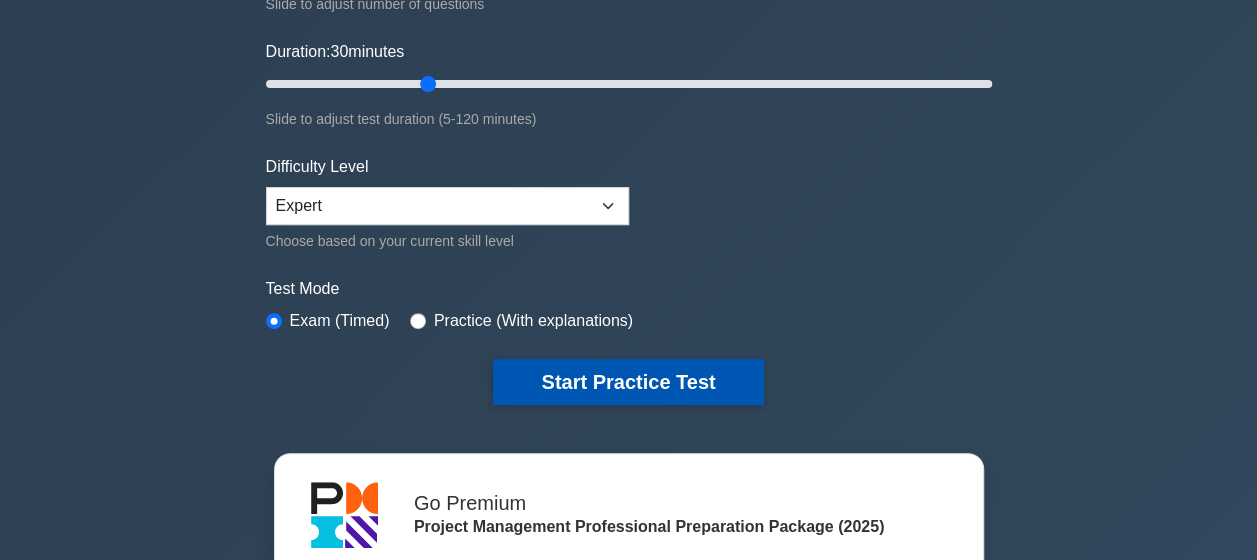 click on "Start Practice Test" at bounding box center [628, 382] 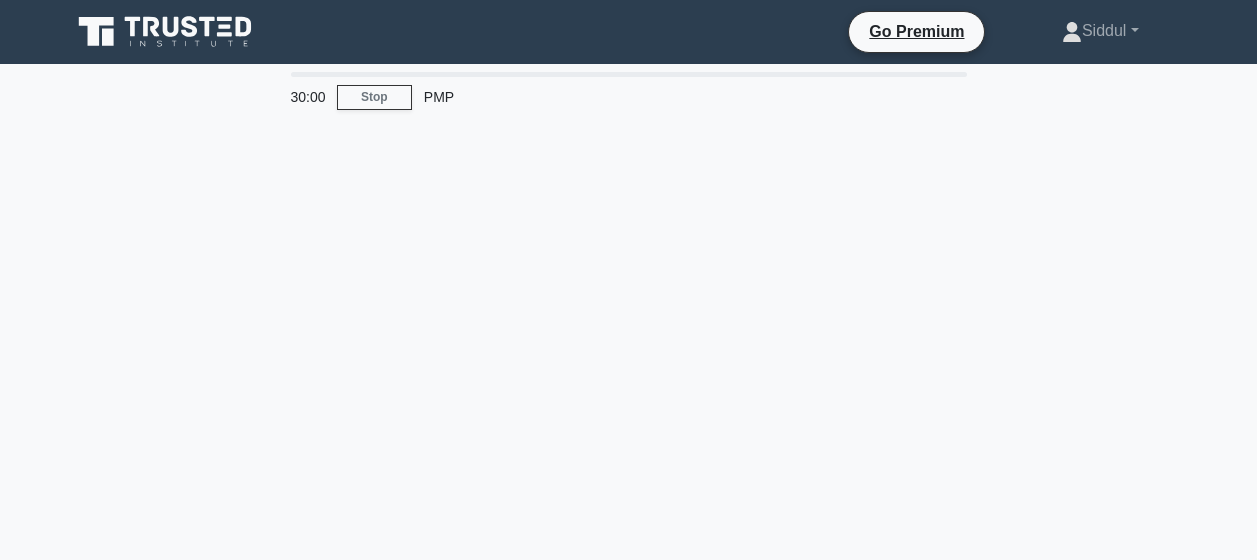 scroll, scrollTop: 0, scrollLeft: 0, axis: both 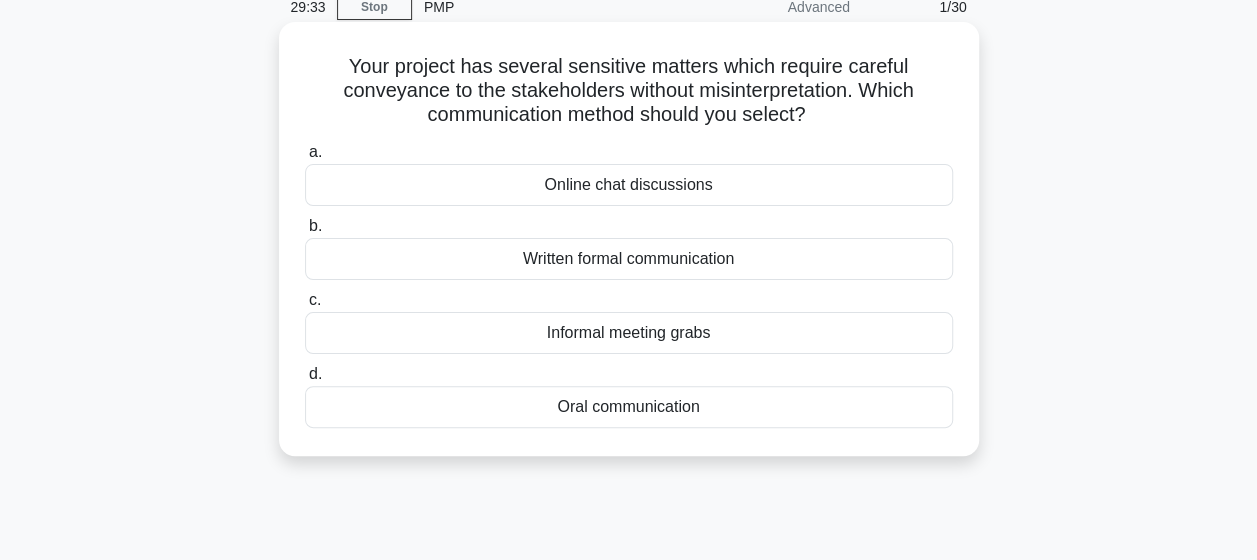 click on "Informal meeting grabs" at bounding box center (629, 333) 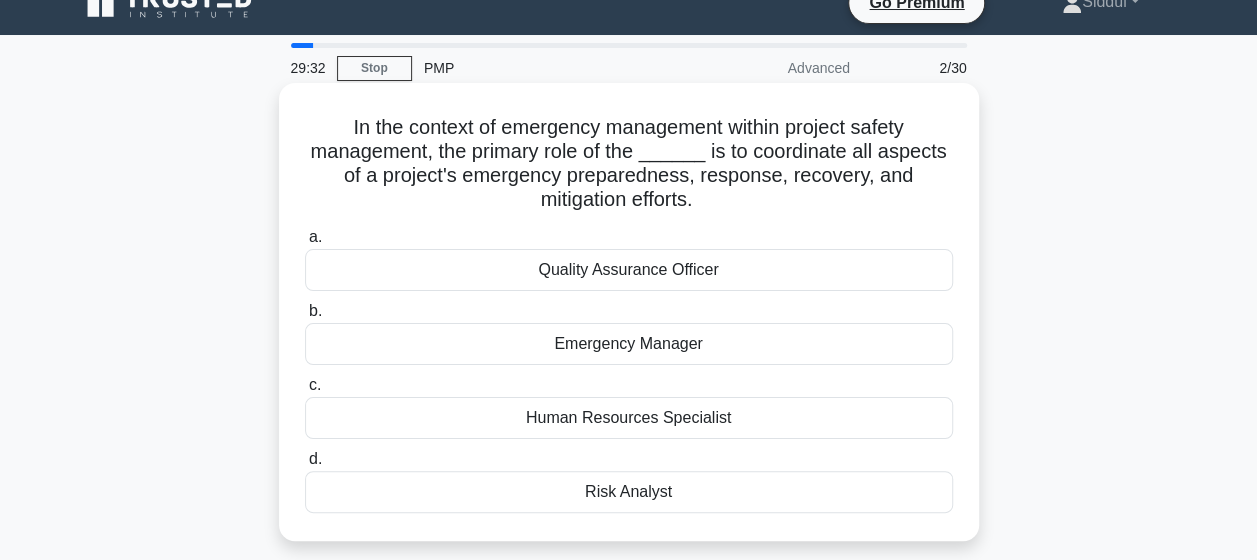 scroll, scrollTop: 0, scrollLeft: 0, axis: both 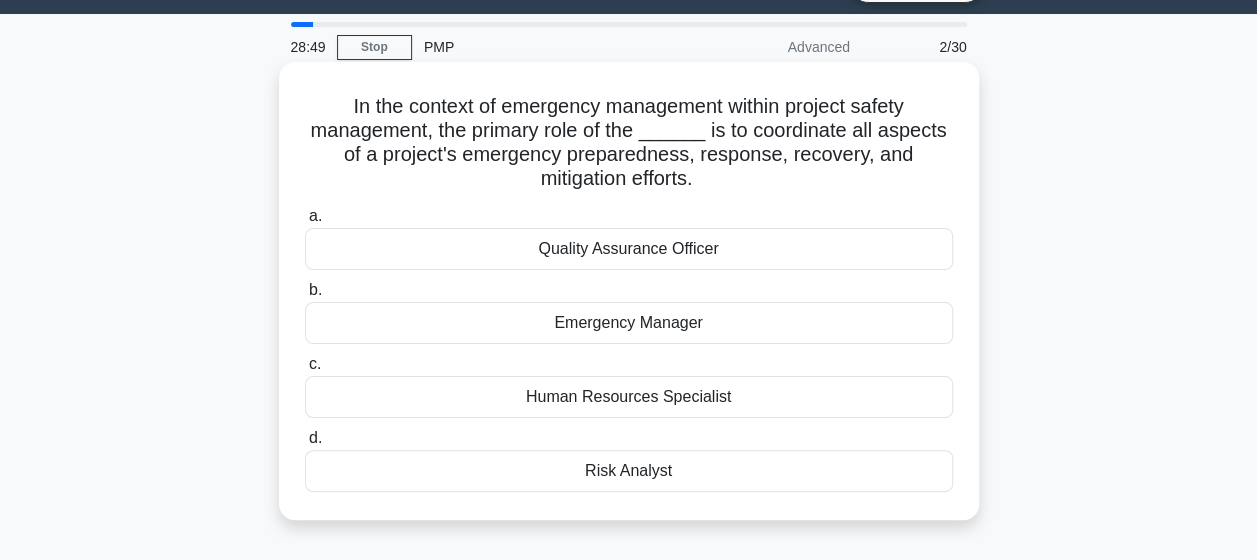 click on "Emergency Manager" at bounding box center (629, 323) 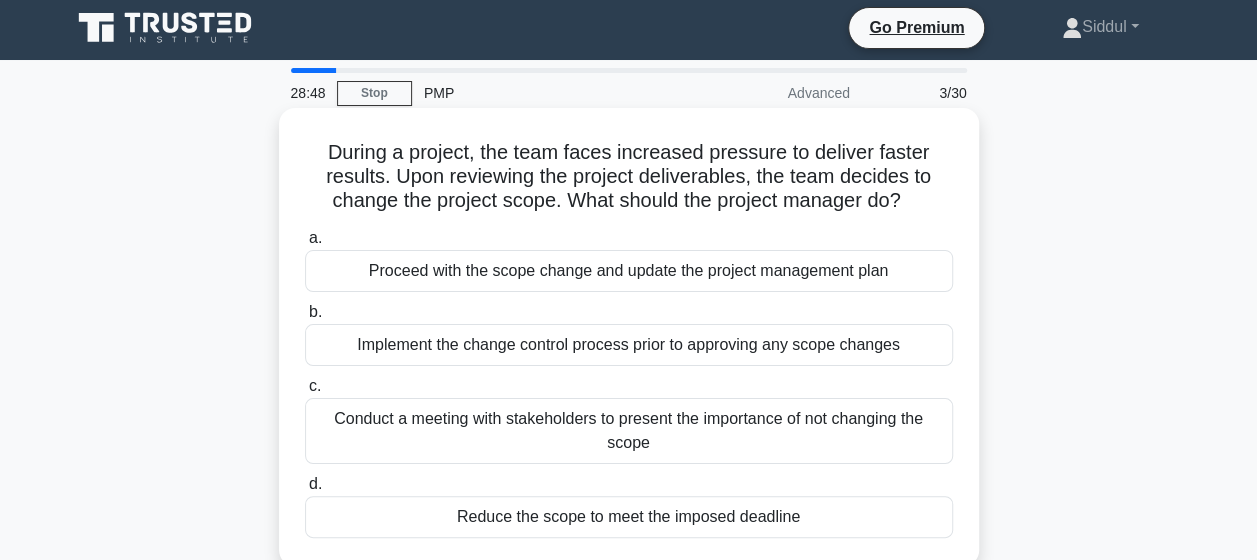 scroll, scrollTop: 0, scrollLeft: 0, axis: both 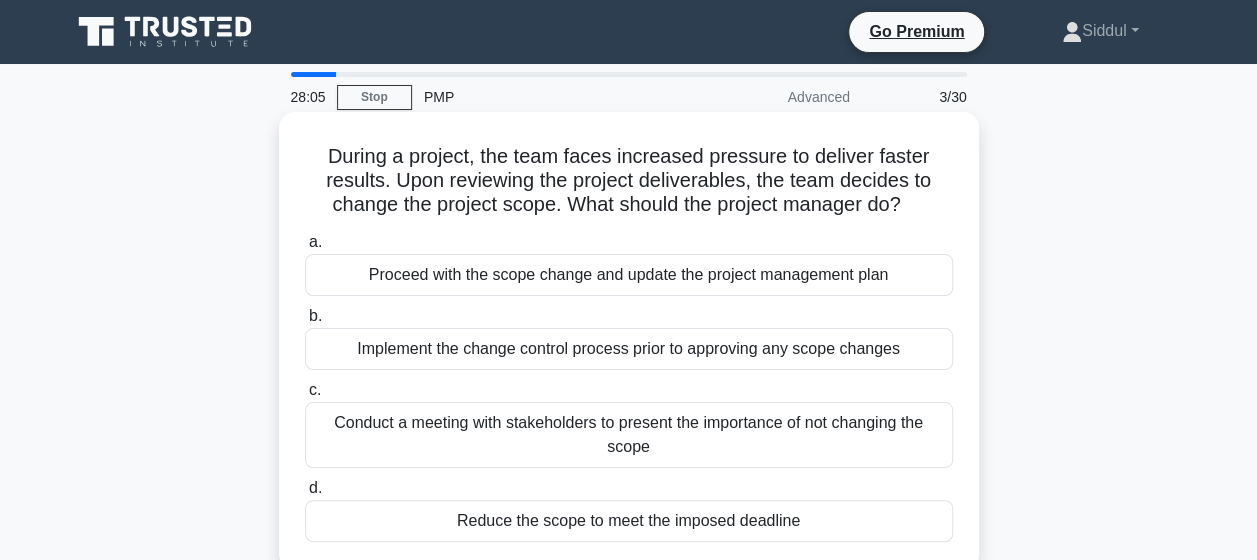 click on "Implement the change control process prior to approving any scope changes" at bounding box center [629, 349] 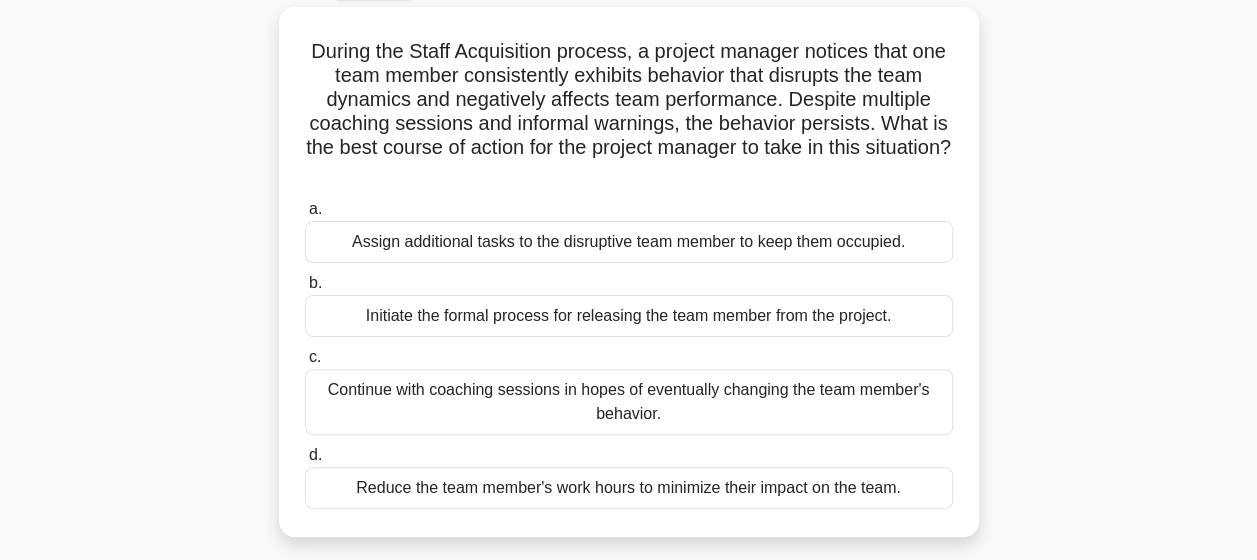 scroll, scrollTop: 115, scrollLeft: 0, axis: vertical 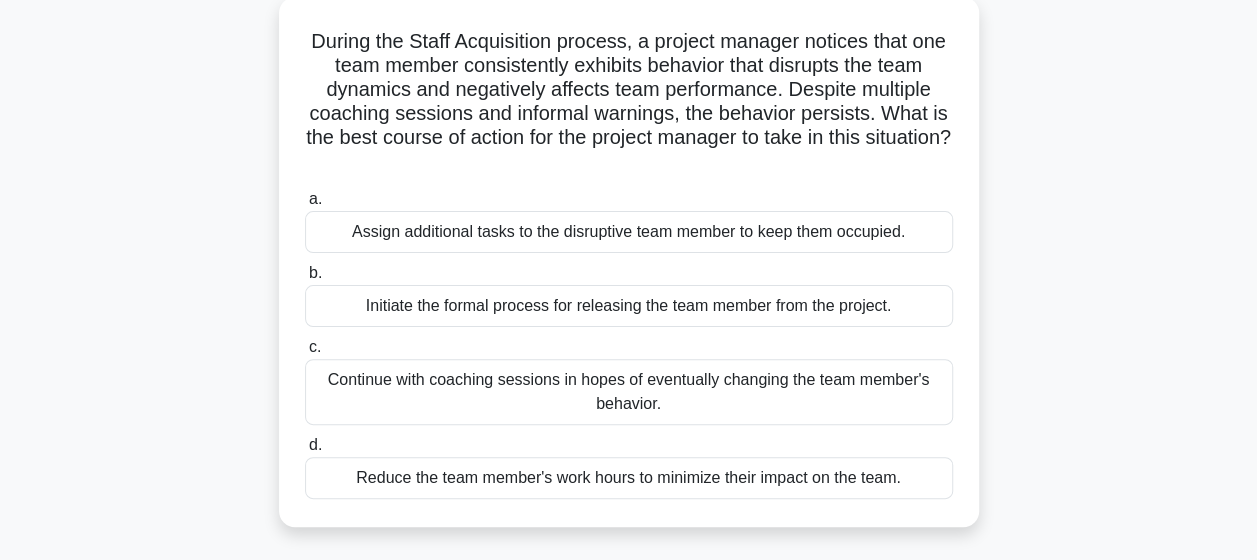 click on "Initiate the formal process for releasing the team member from the project." at bounding box center [629, 306] 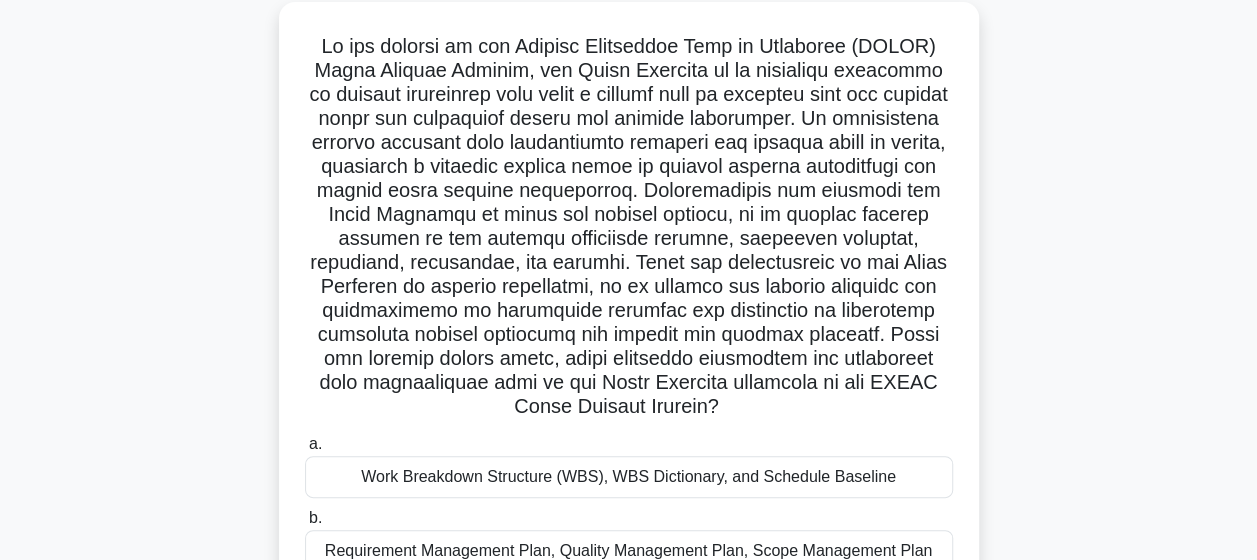 scroll, scrollTop: 0, scrollLeft: 0, axis: both 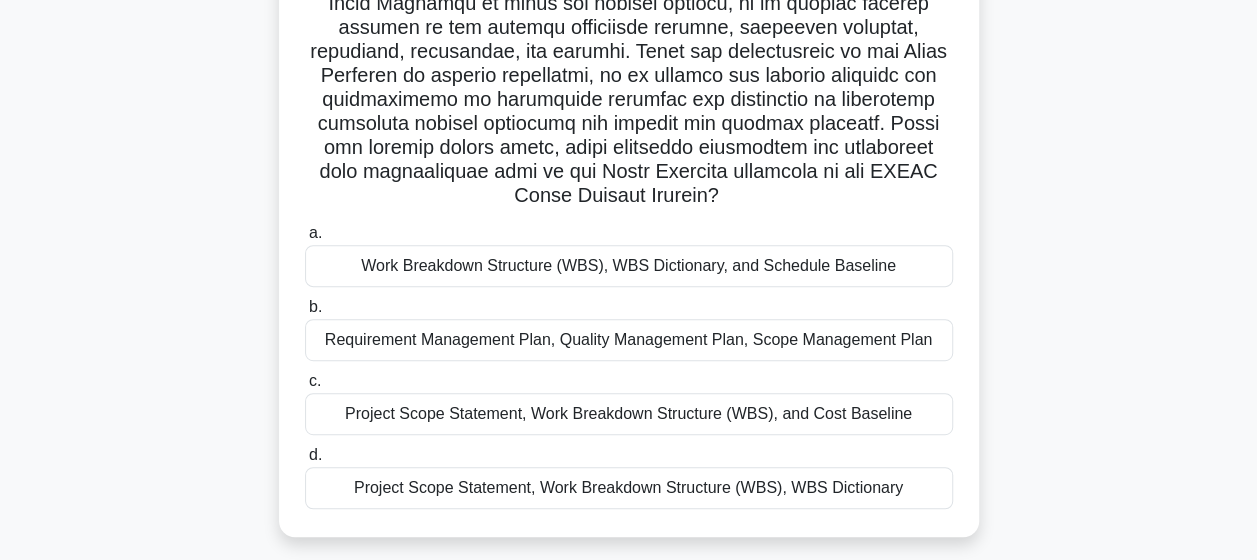 click on "Requirement Management Plan, Quality Management Plan, Scope Management Plan" at bounding box center [629, 340] 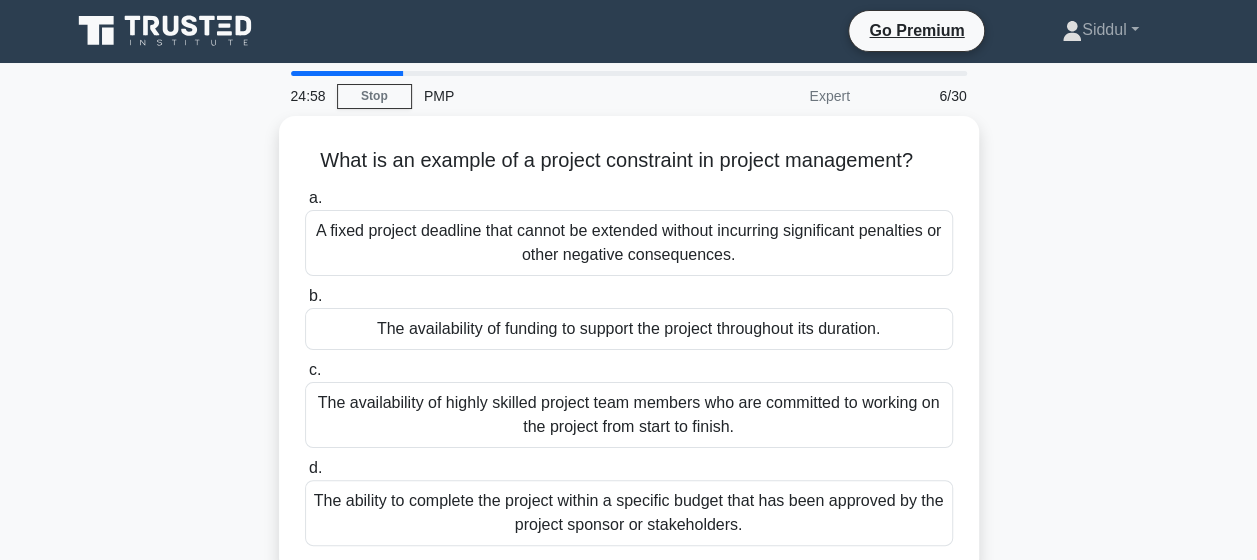 scroll, scrollTop: 0, scrollLeft: 0, axis: both 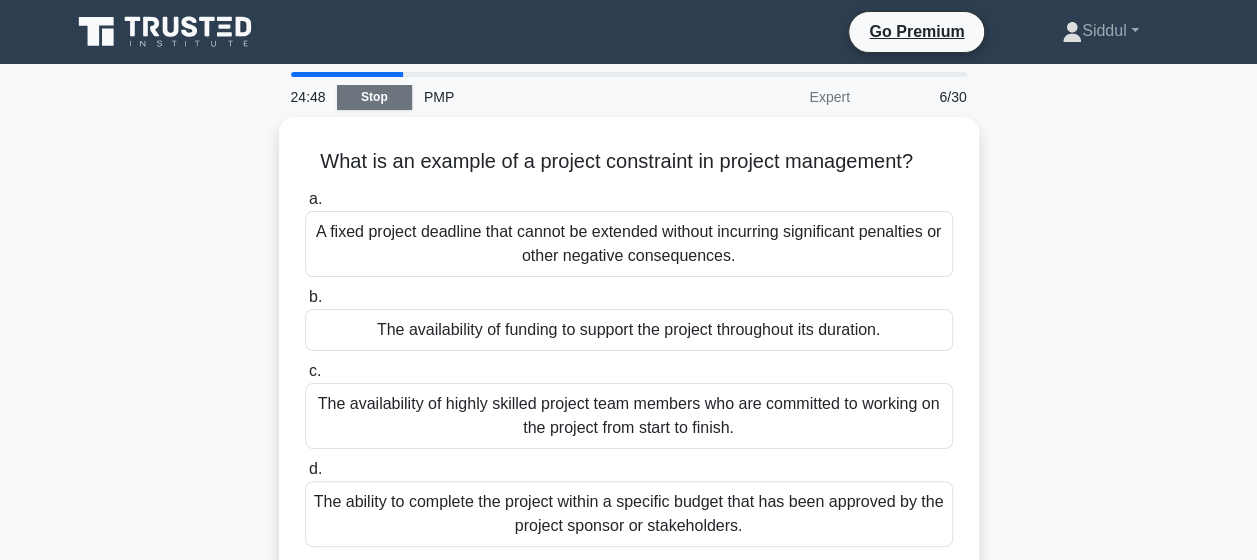 click on "Stop" at bounding box center [374, 97] 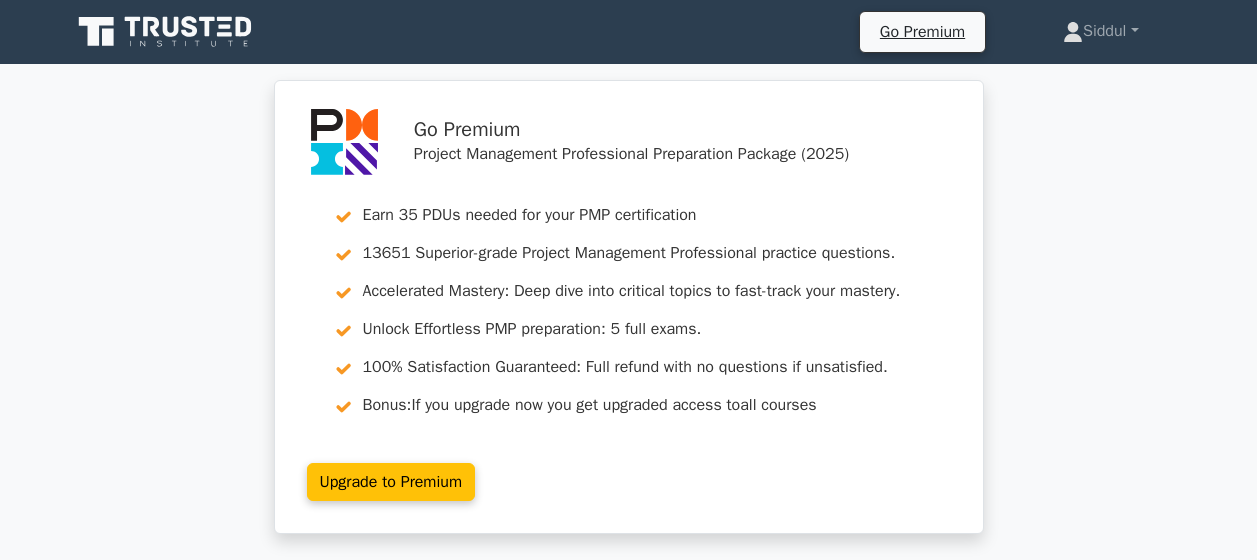scroll, scrollTop: 0, scrollLeft: 0, axis: both 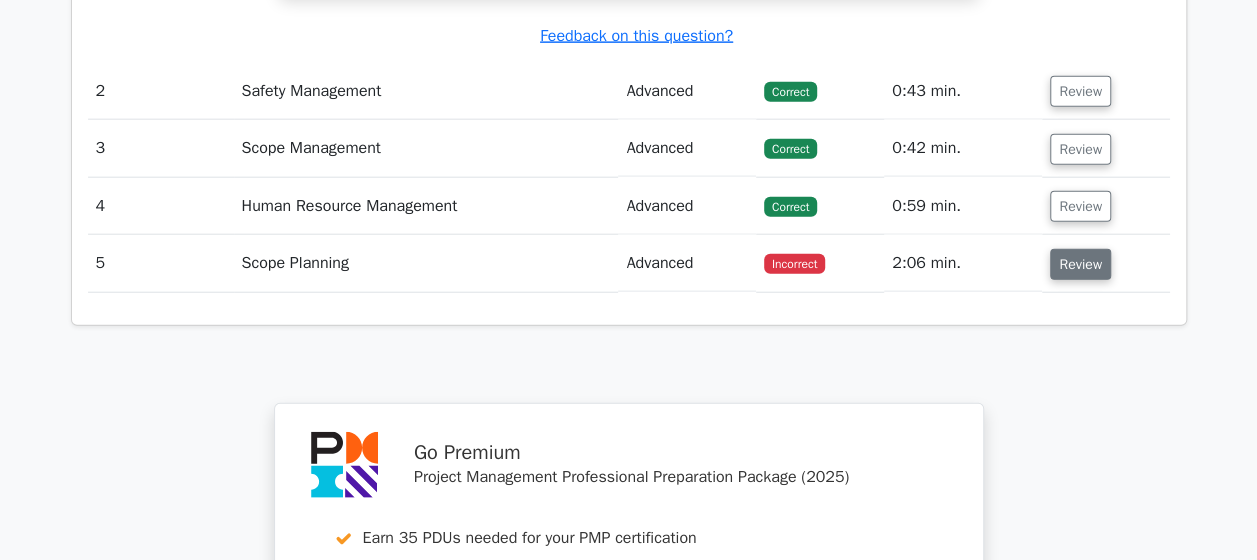 click on "Review" at bounding box center (1080, 264) 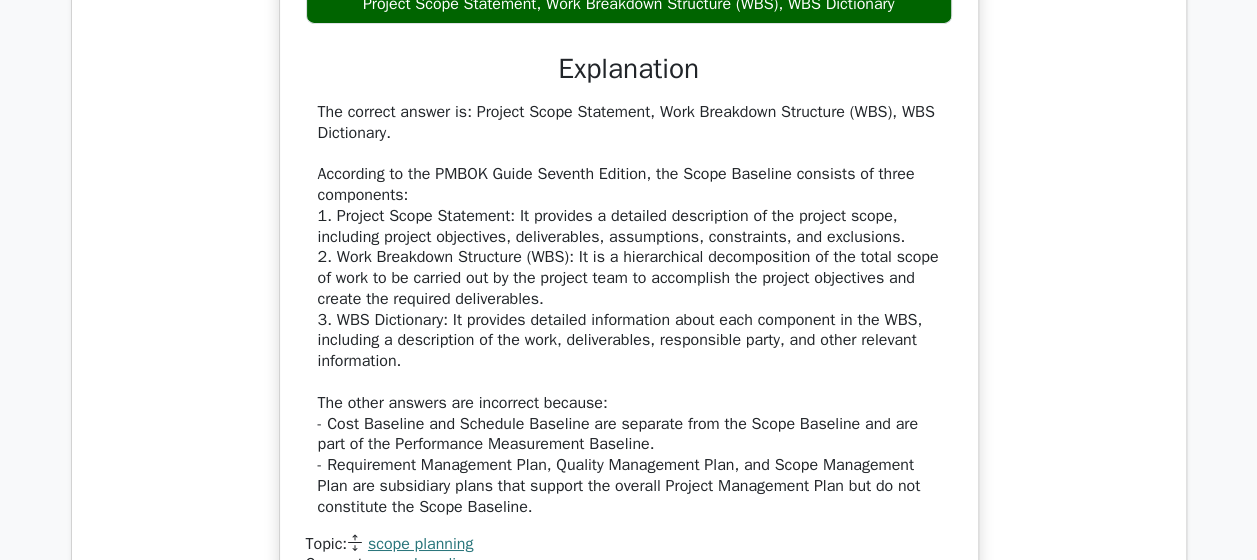 scroll, scrollTop: 3349, scrollLeft: 0, axis: vertical 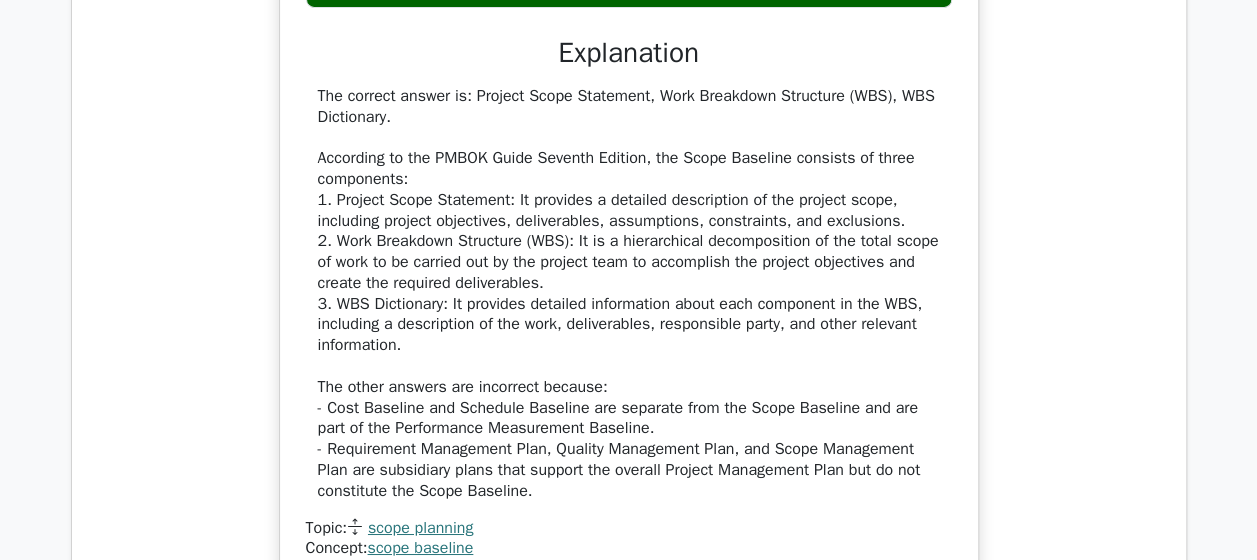 type 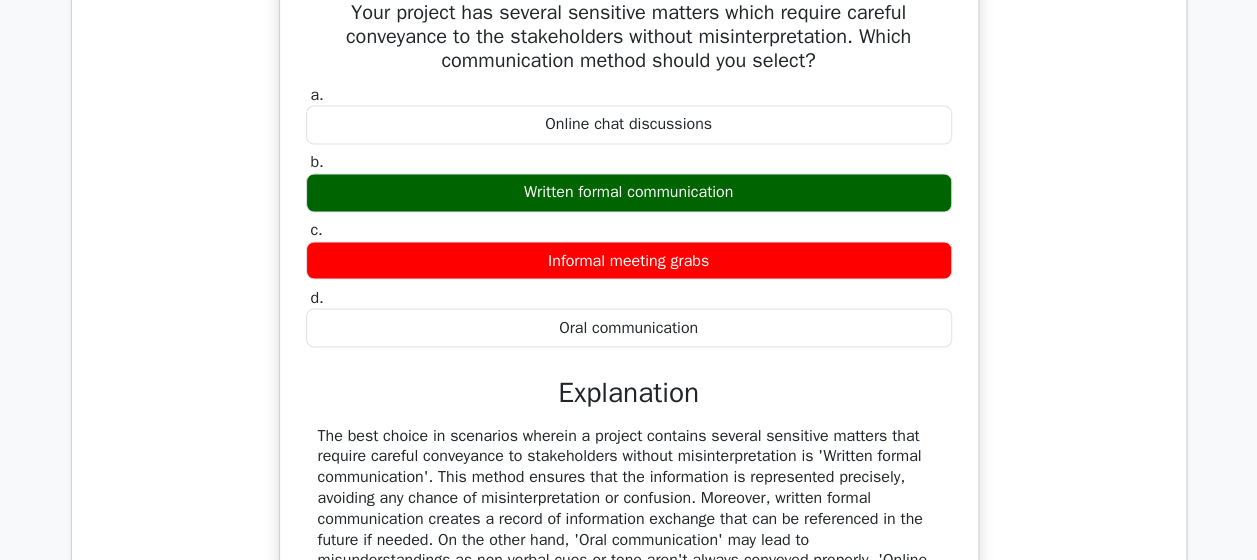 scroll, scrollTop: 1654, scrollLeft: 0, axis: vertical 